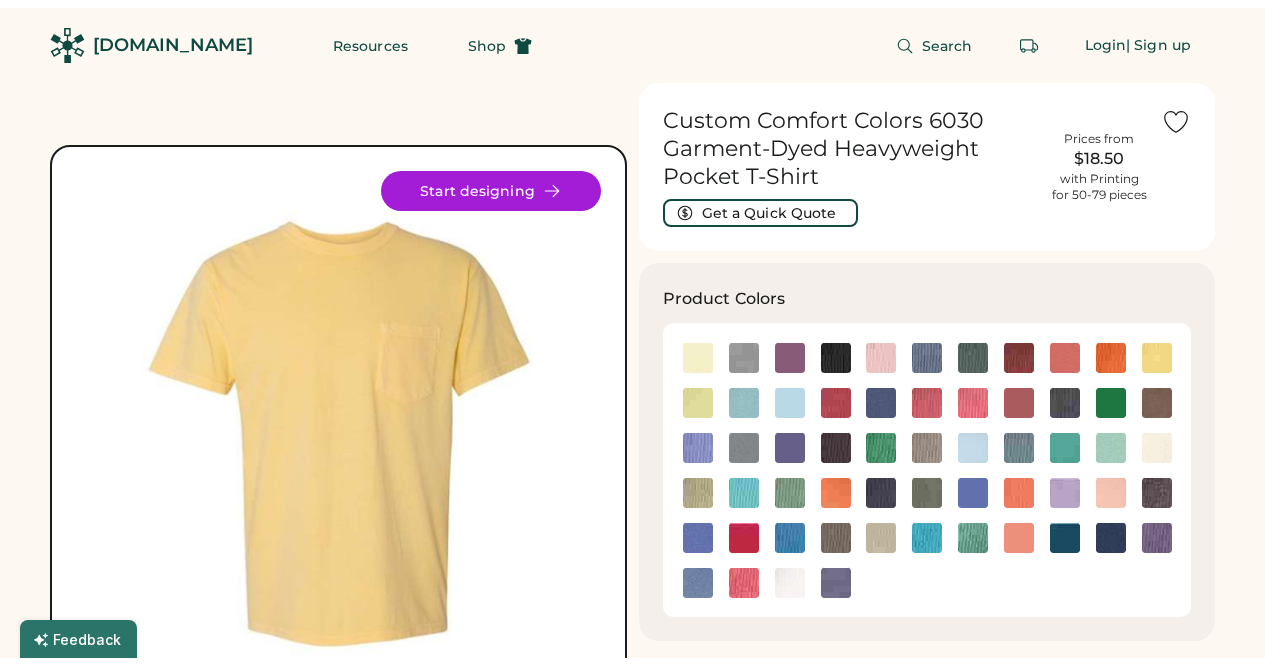 scroll, scrollTop: 0, scrollLeft: 0, axis: both 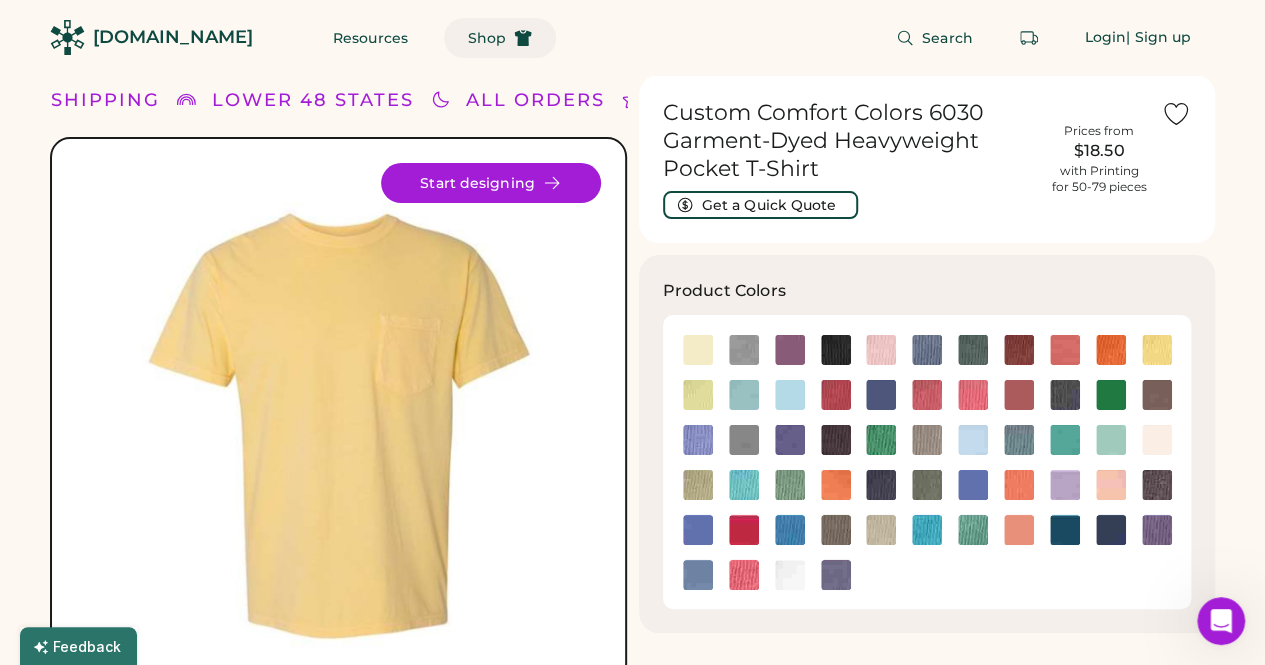 click on "Shop" at bounding box center [500, 38] 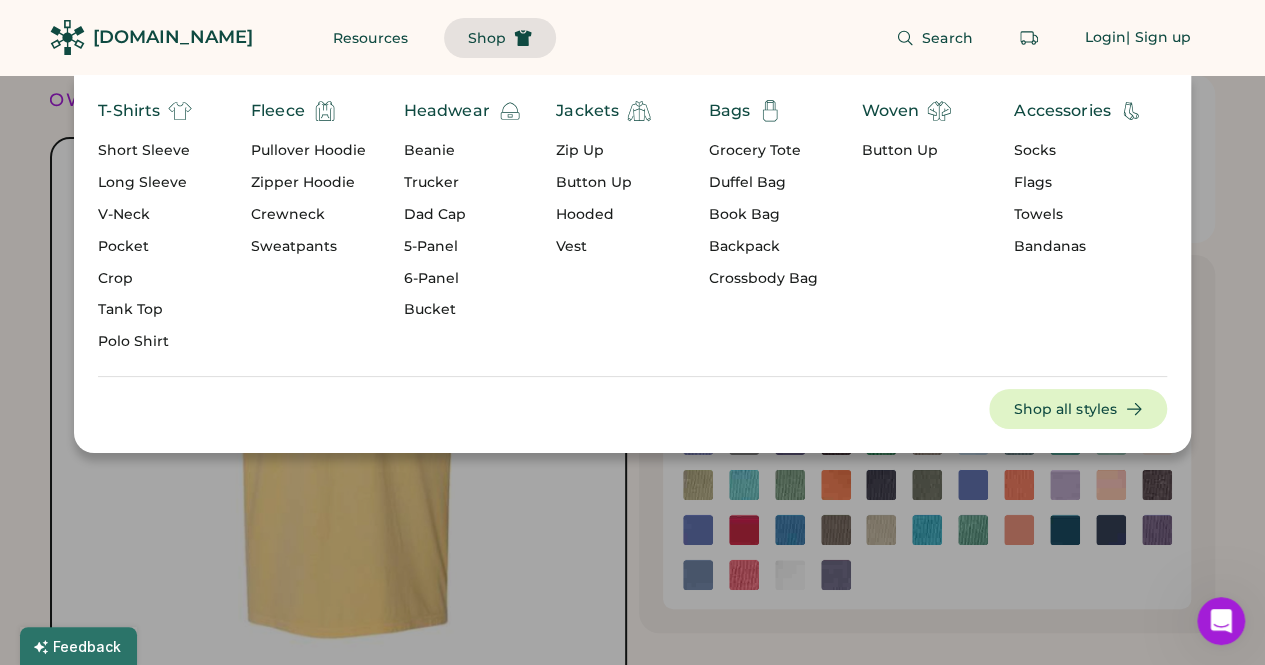 click on "Short Sleeve" at bounding box center [145, 151] 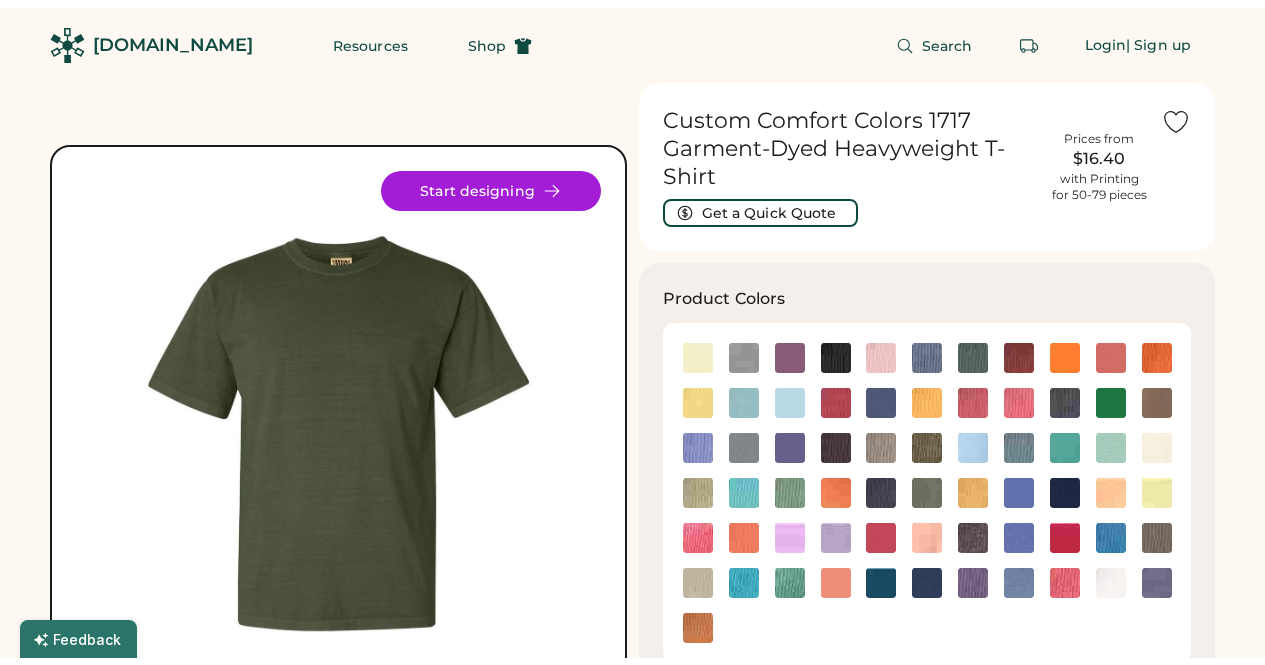scroll, scrollTop: 0, scrollLeft: 0, axis: both 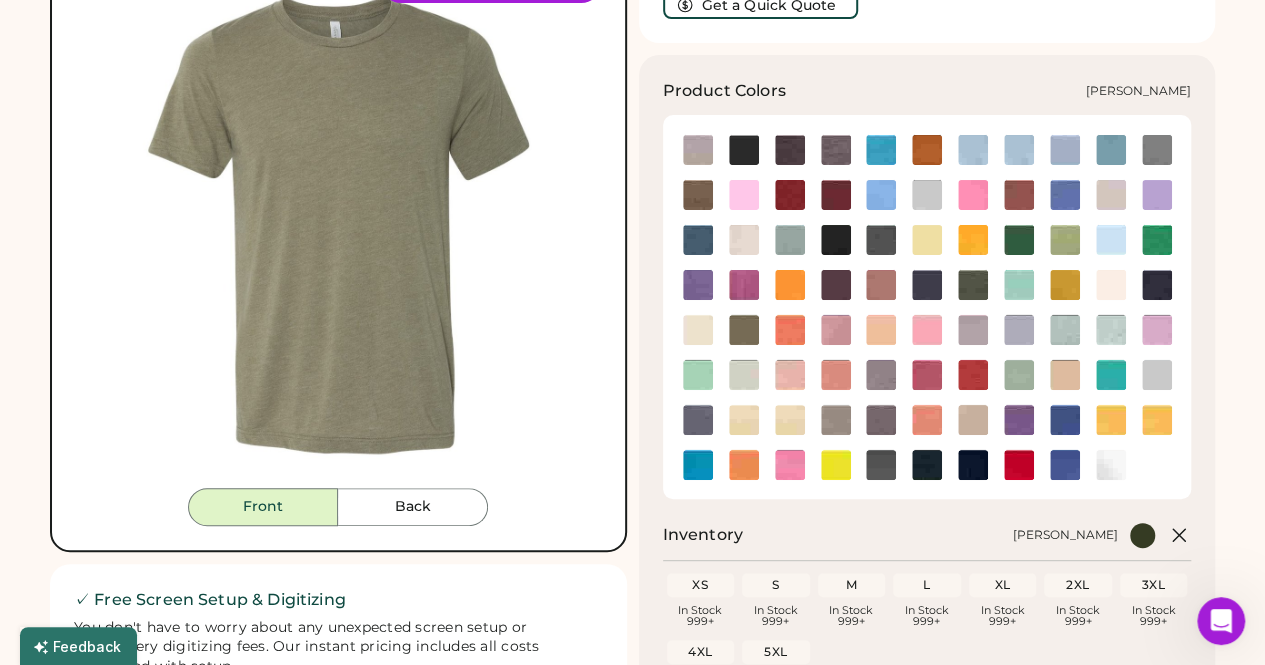 click 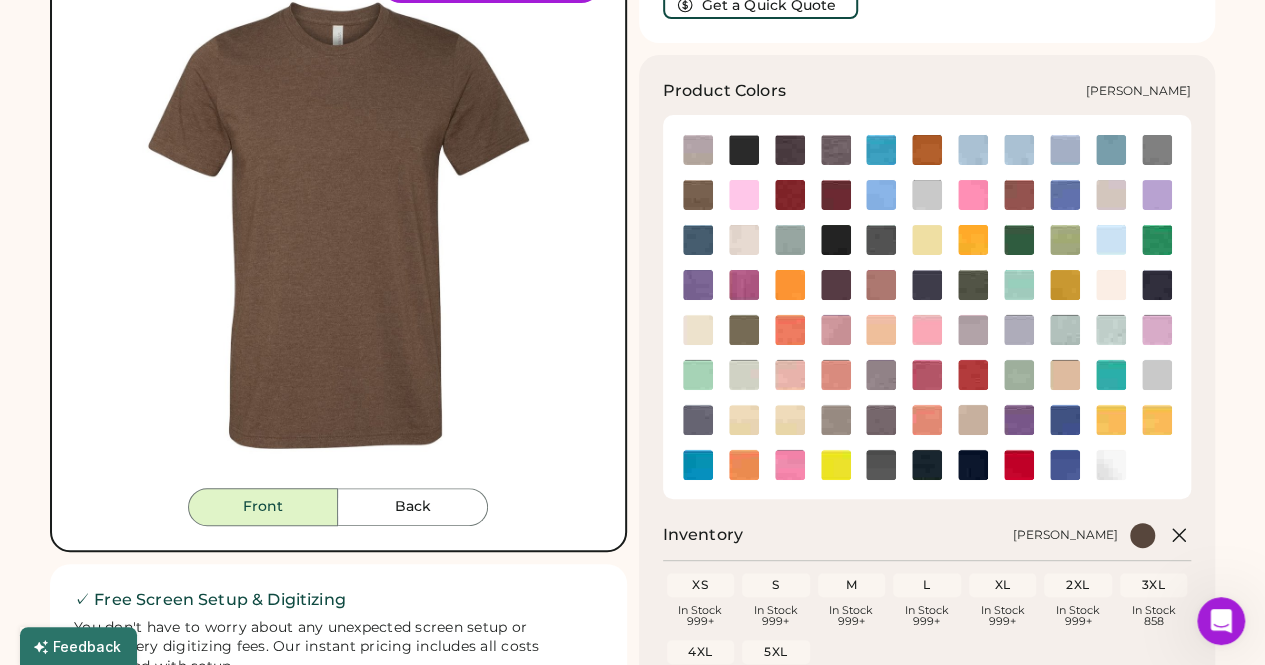 click 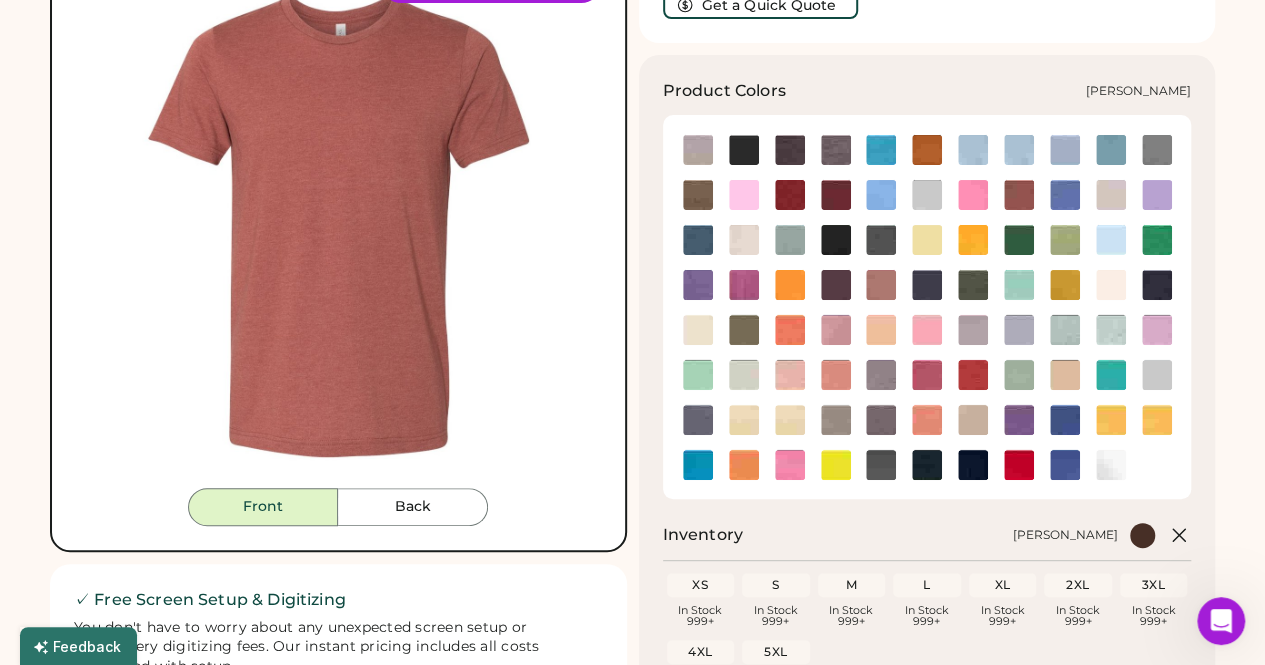 click 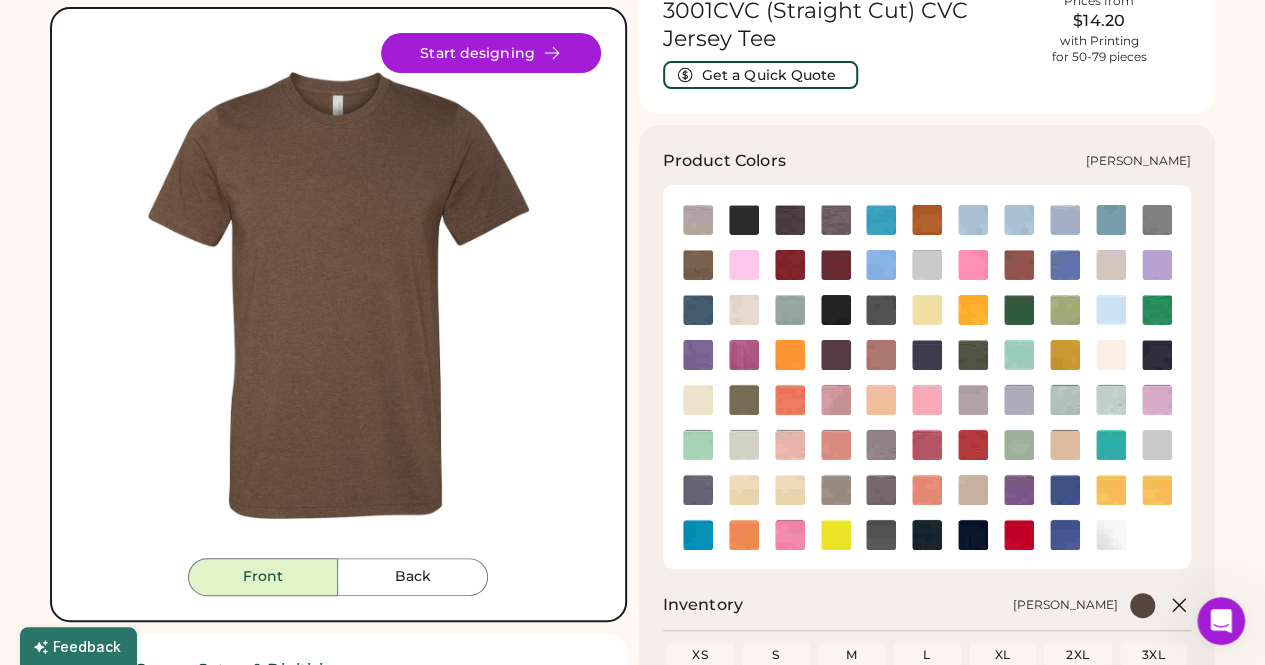 scroll, scrollTop: 100, scrollLeft: 0, axis: vertical 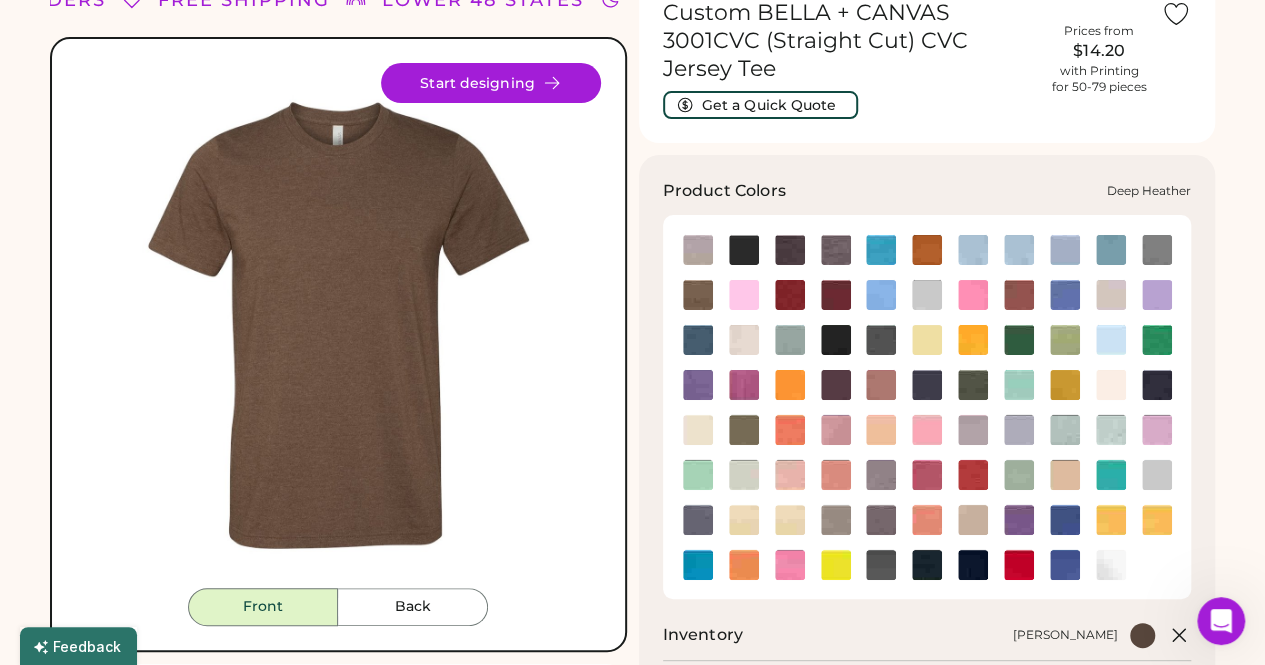 click 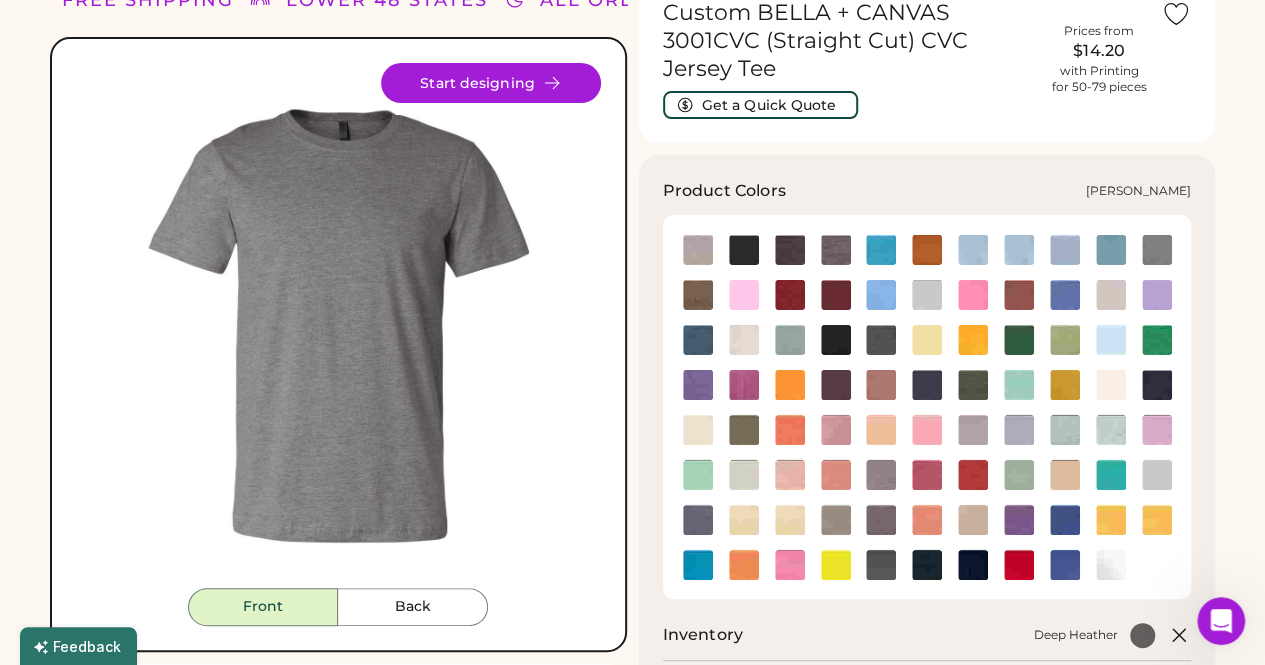 click 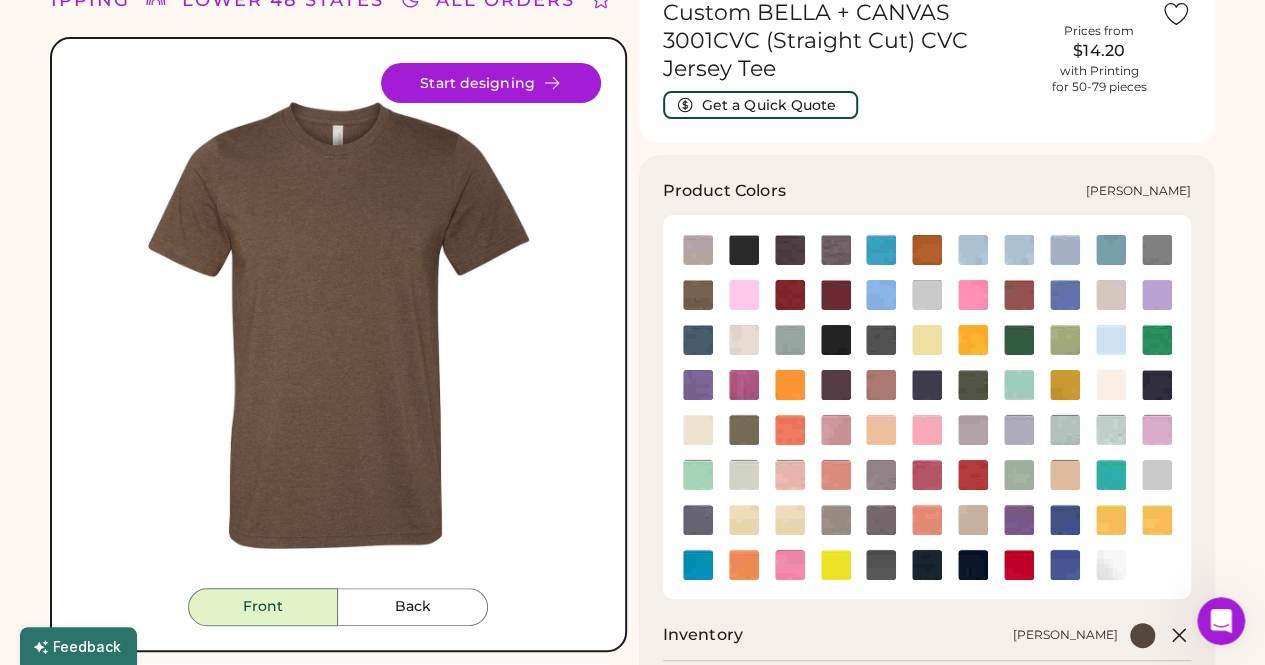 click 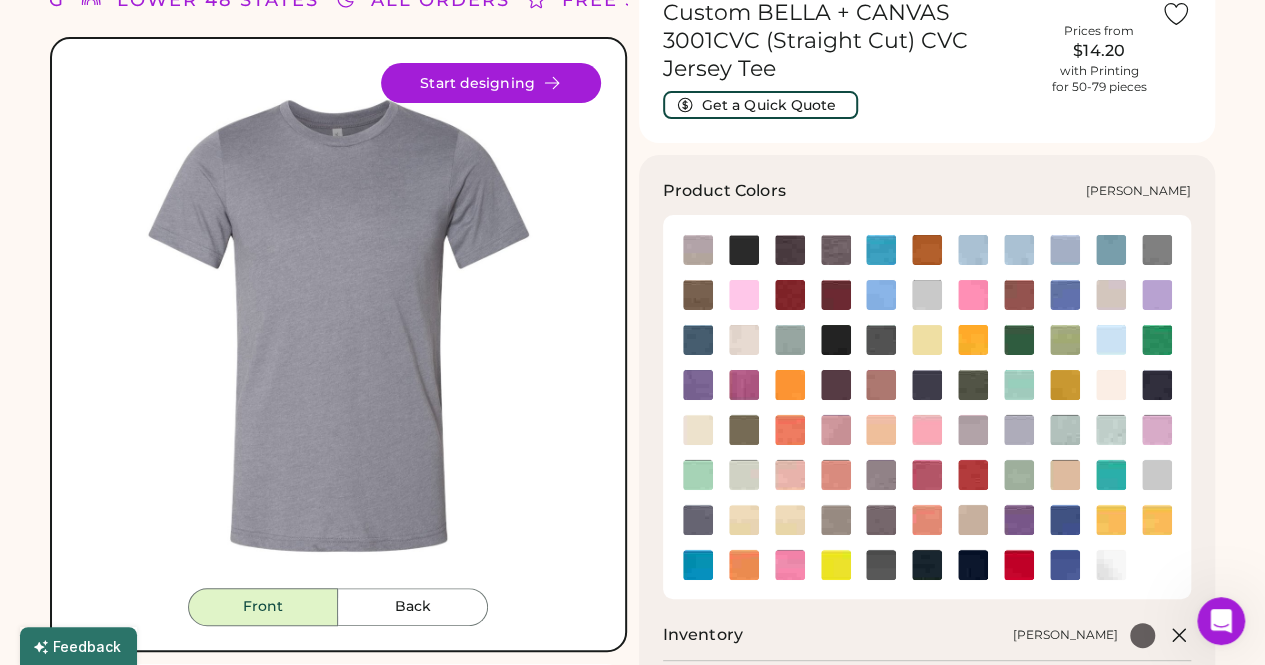 click 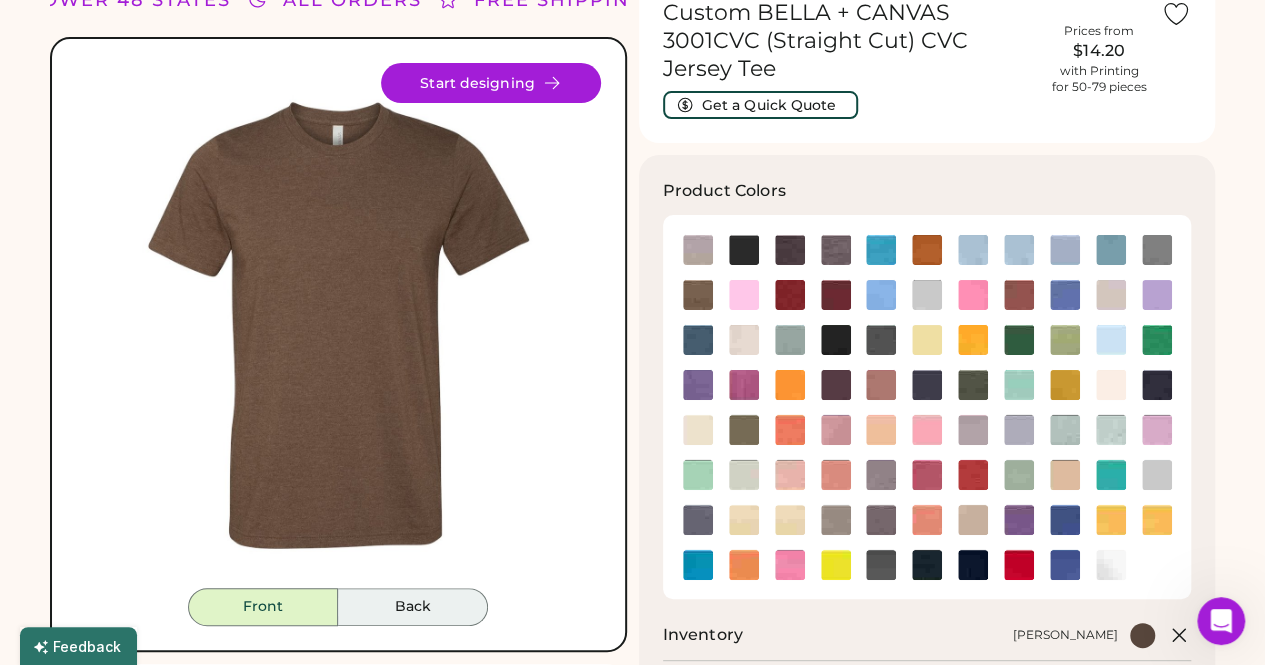 click on "Back" at bounding box center [413, 607] 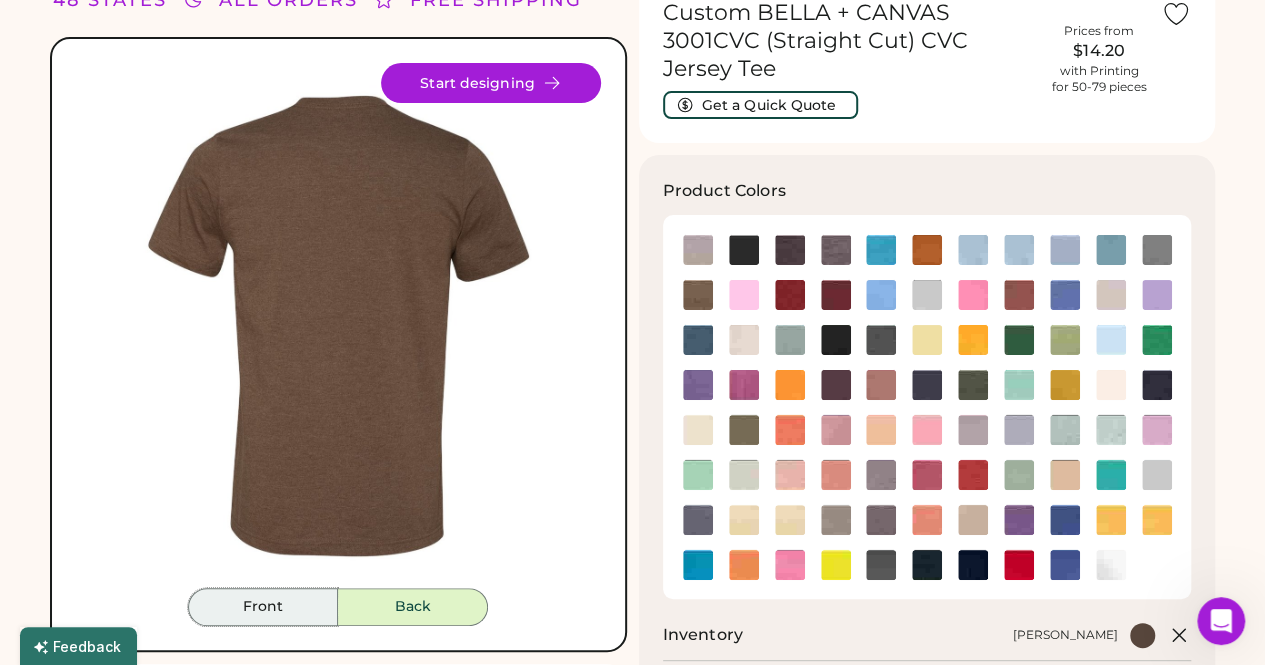 click on "Front" at bounding box center [263, 607] 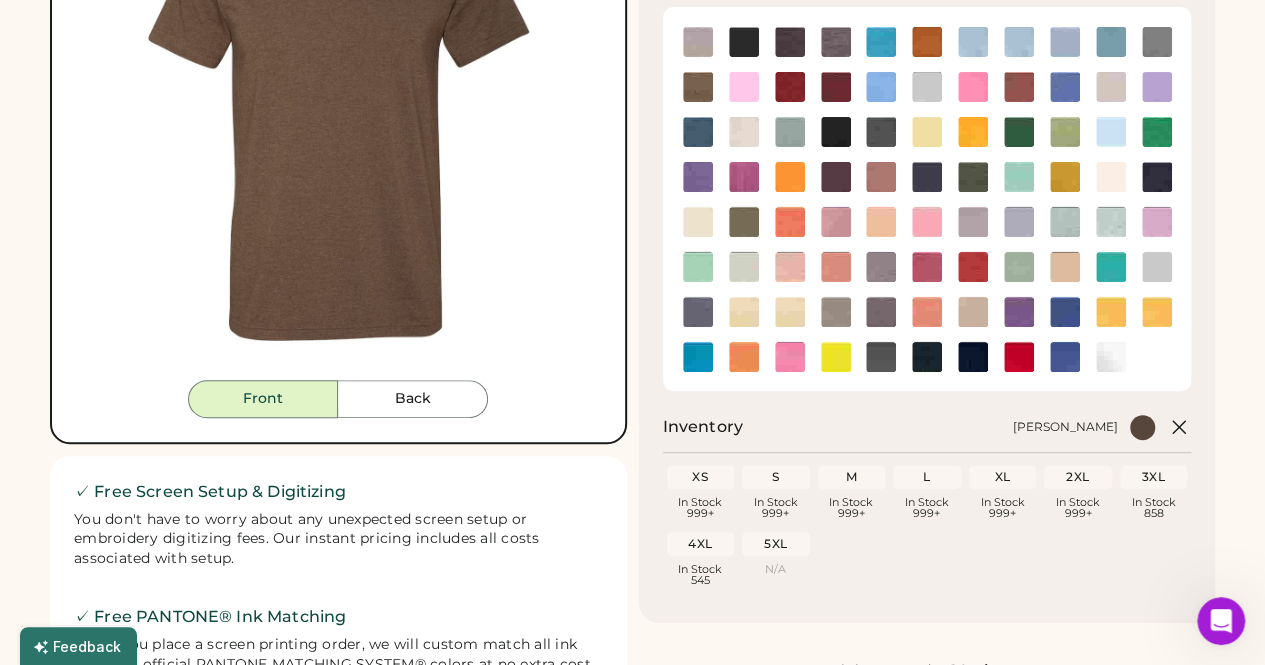 scroll, scrollTop: 0, scrollLeft: 0, axis: both 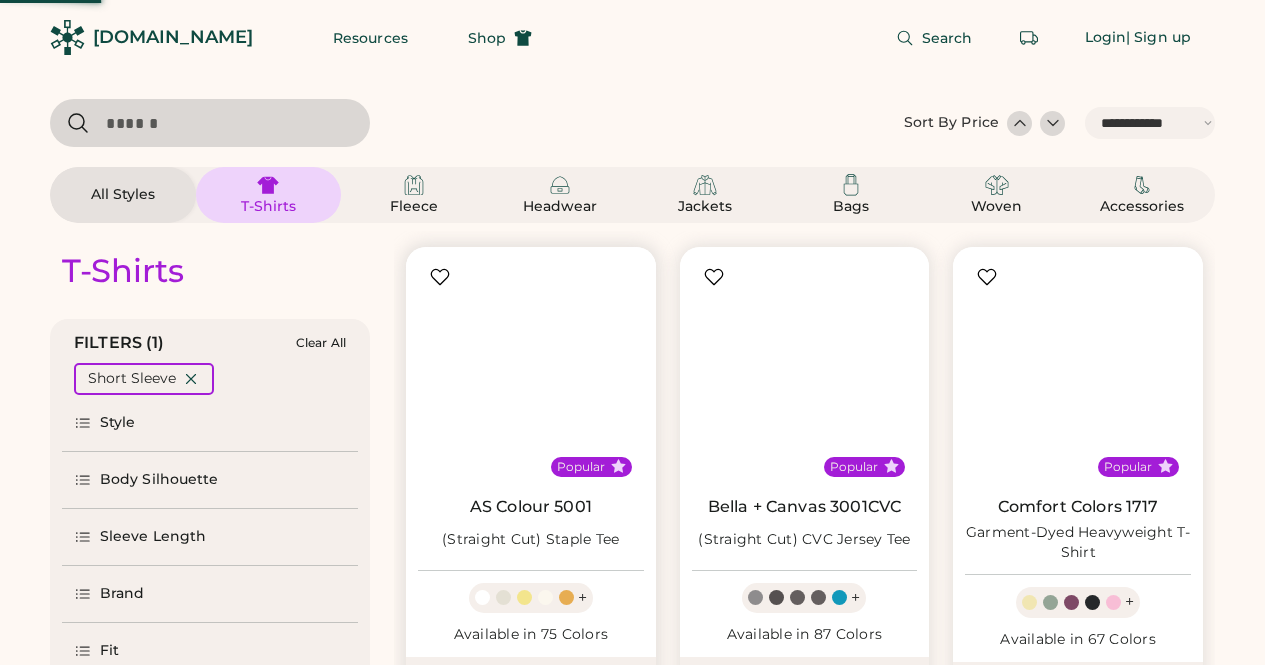 select on "*****" 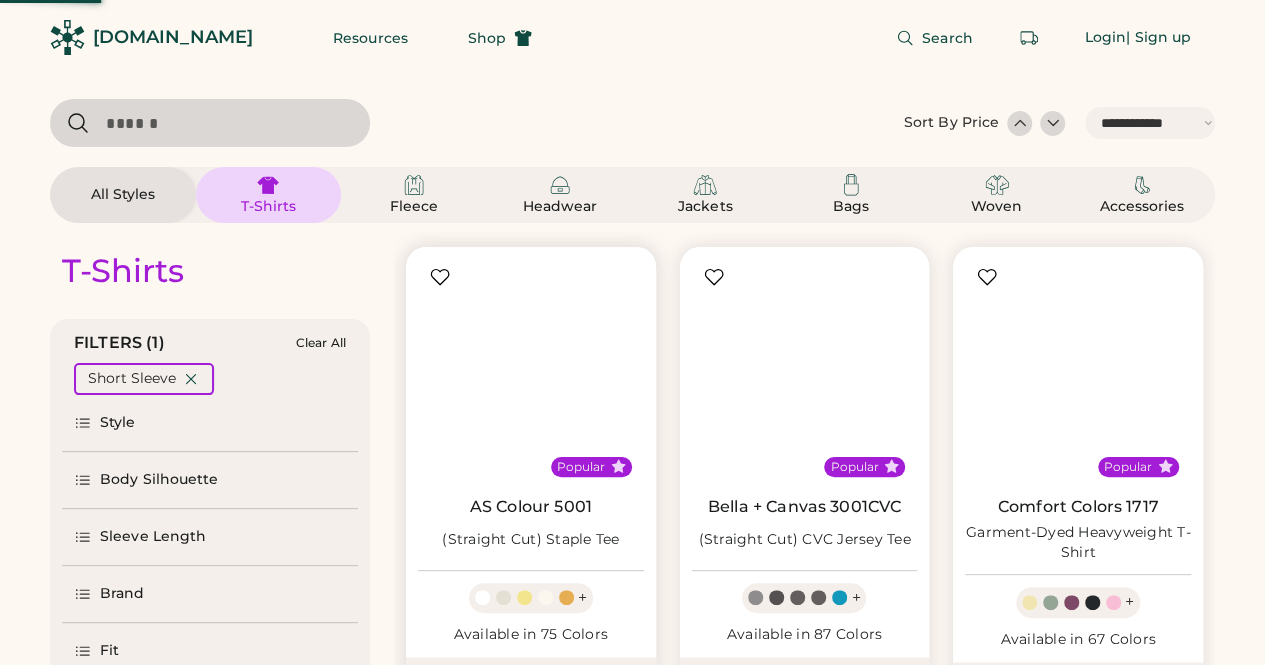 scroll, scrollTop: 0, scrollLeft: 0, axis: both 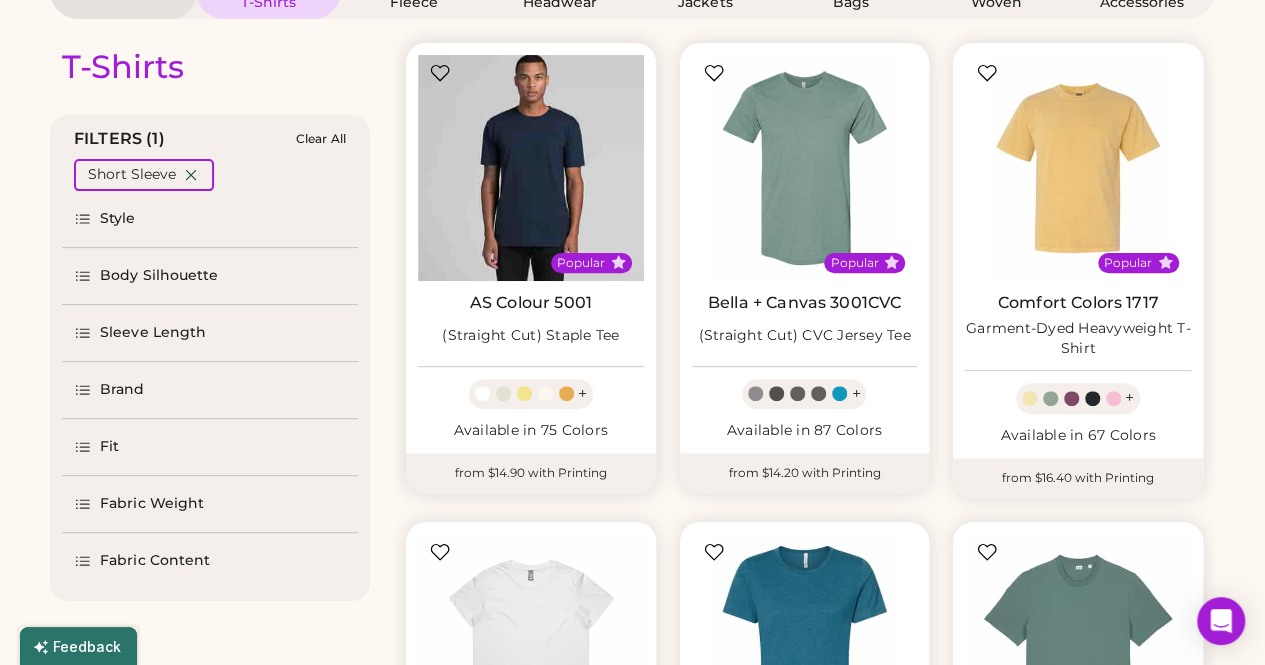 select on "*****" 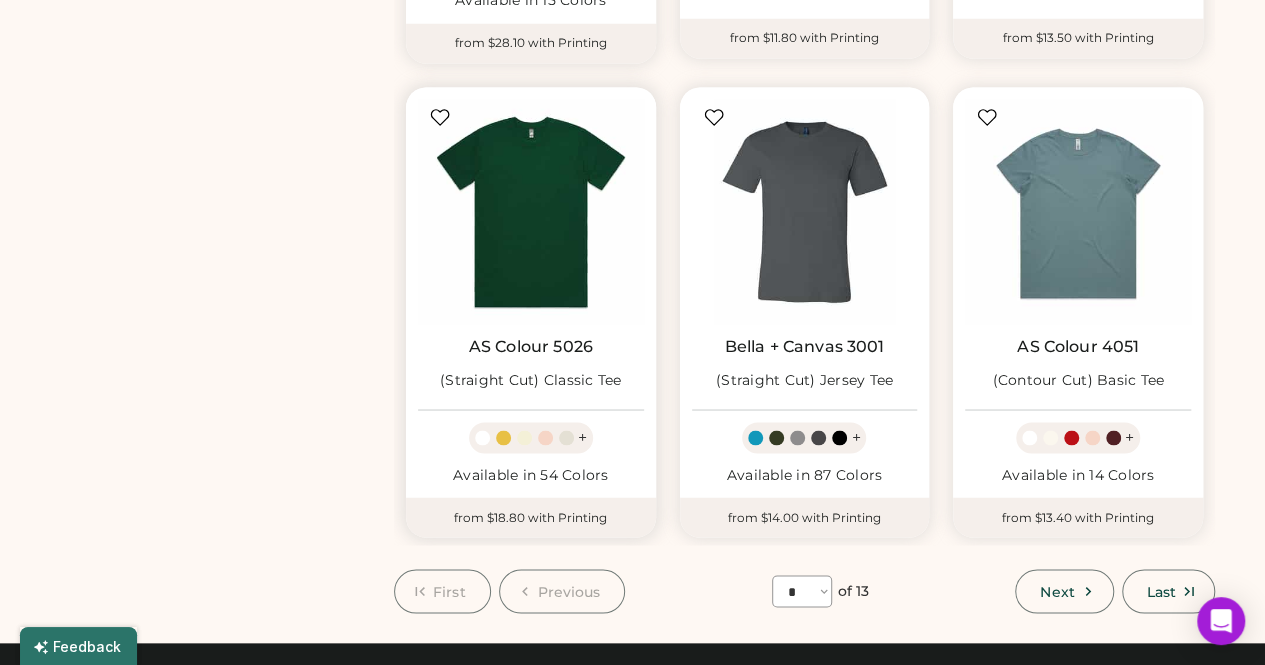 scroll, scrollTop: 1800, scrollLeft: 0, axis: vertical 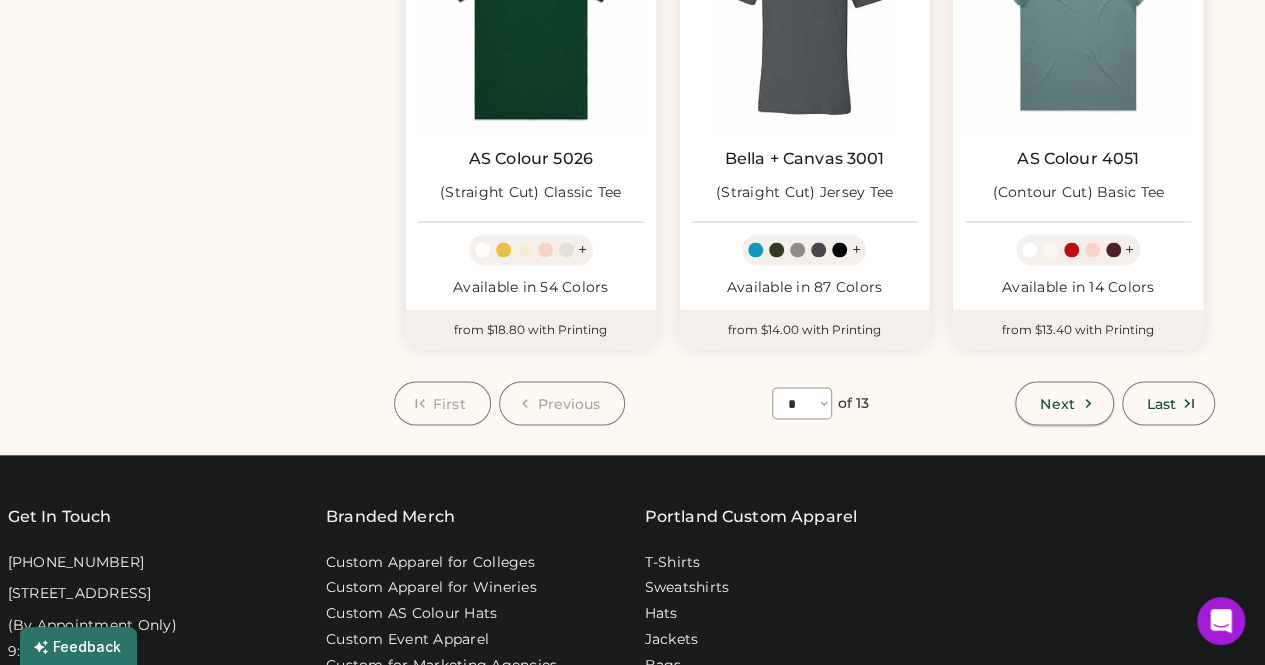 click on "Next" at bounding box center [1057, 403] 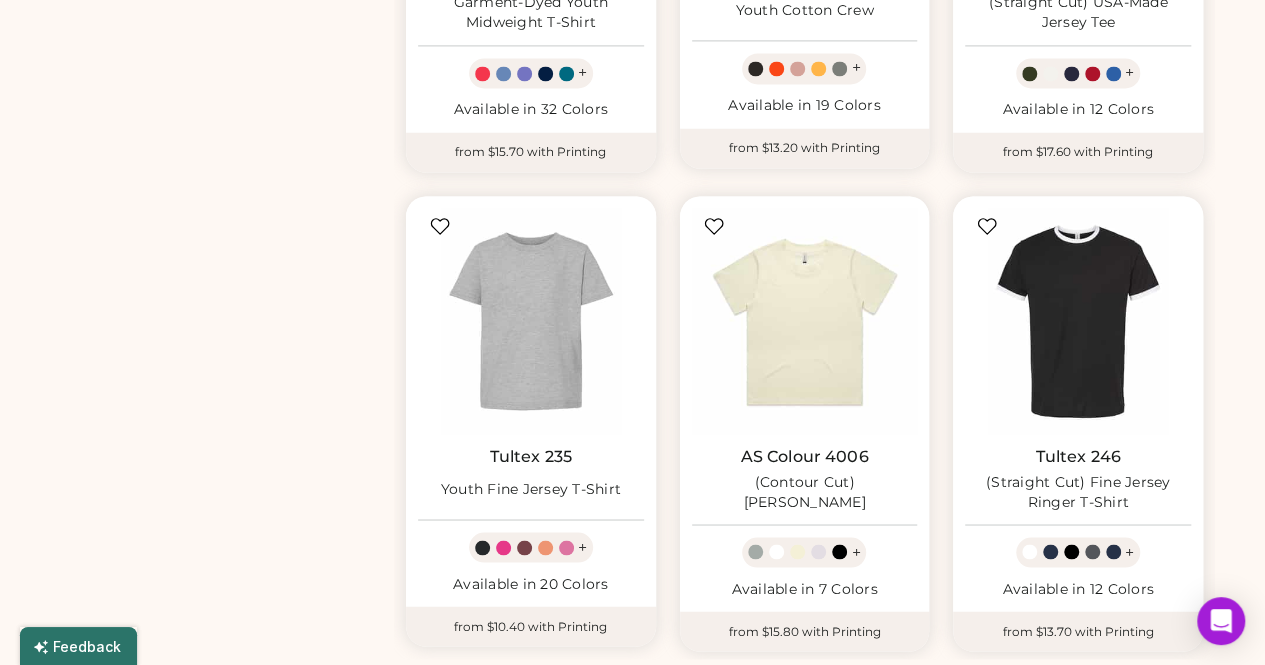 scroll, scrollTop: 1587, scrollLeft: 0, axis: vertical 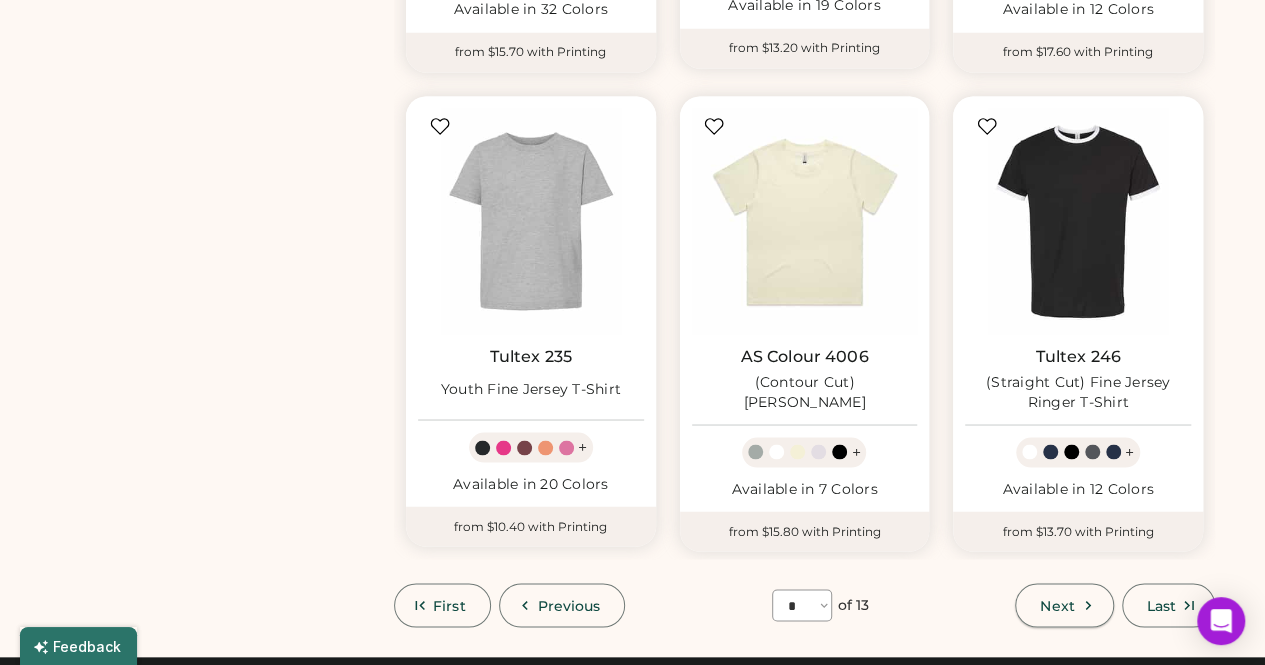 click on "Next" at bounding box center (1057, 605) 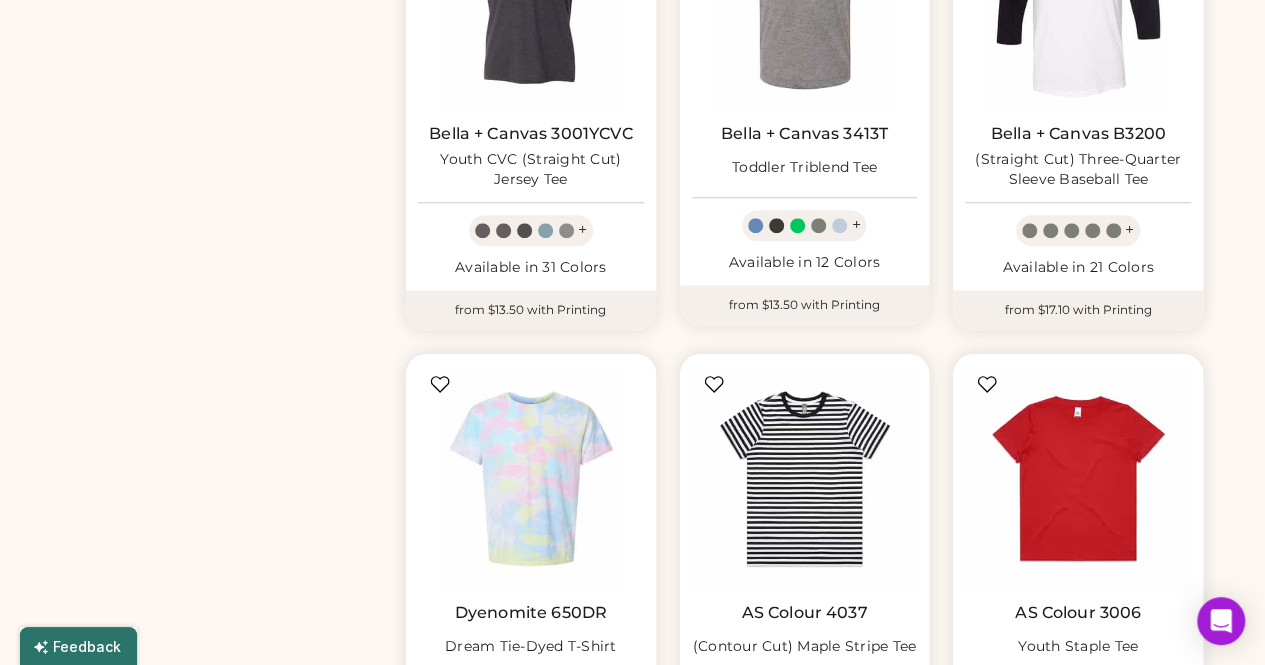 scroll, scrollTop: 887, scrollLeft: 0, axis: vertical 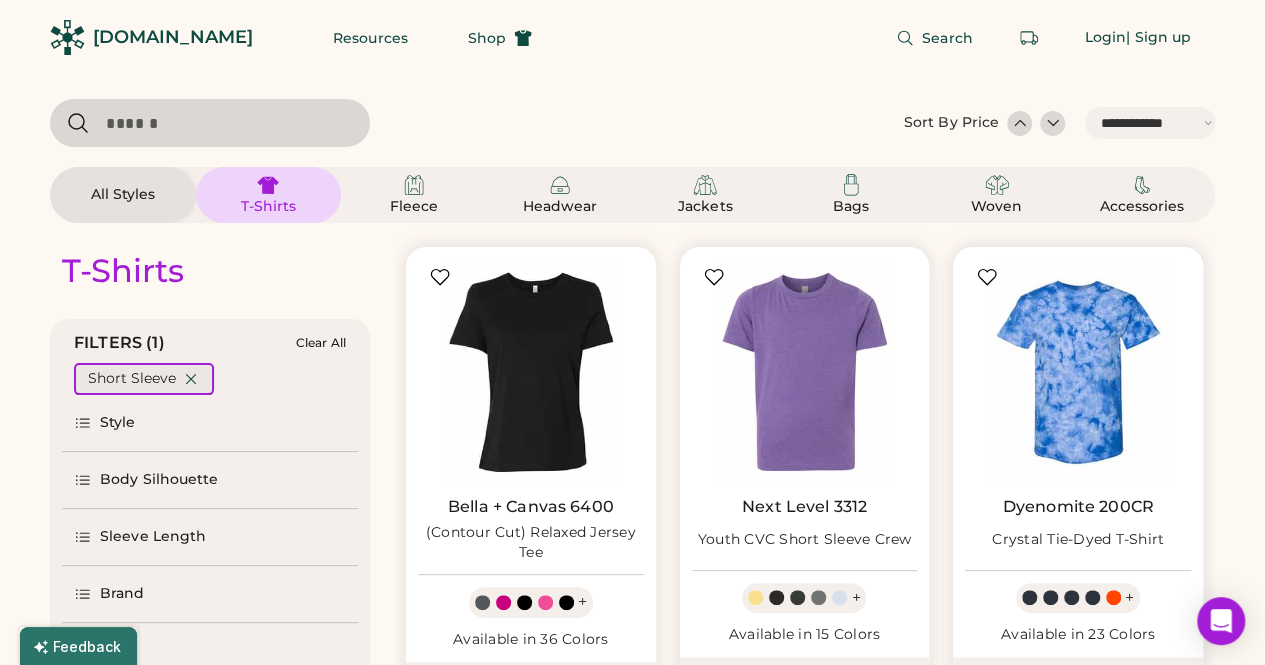 click 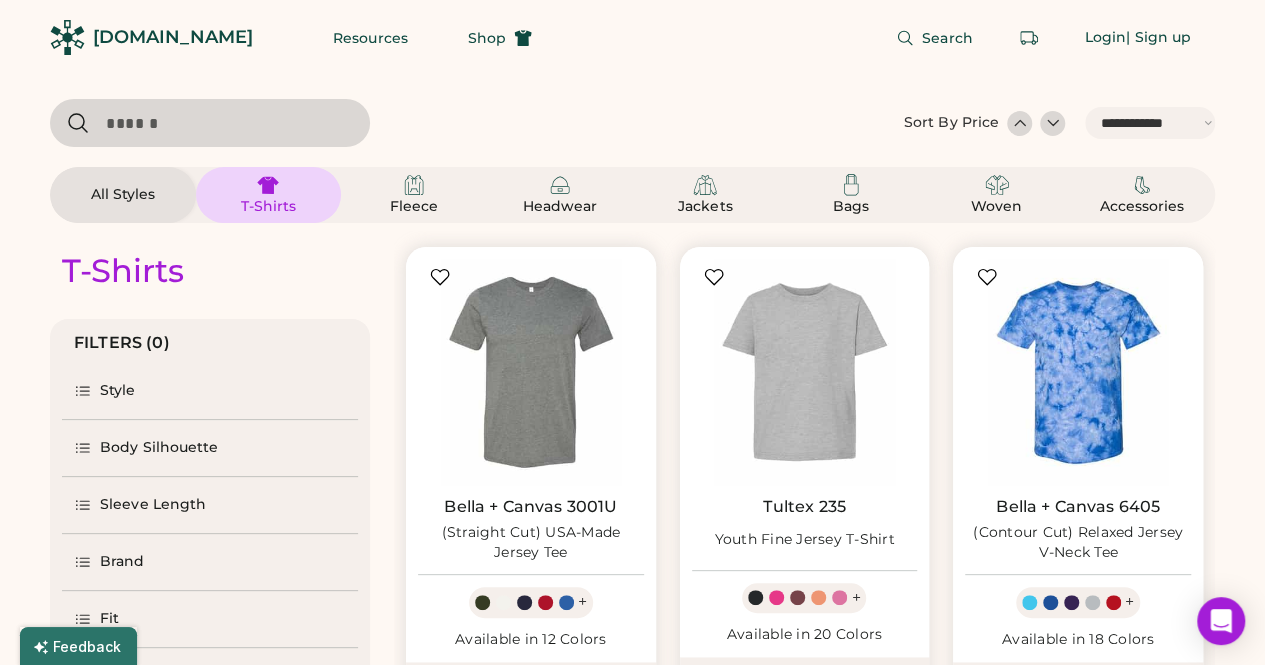 click on "Style" at bounding box center [118, 391] 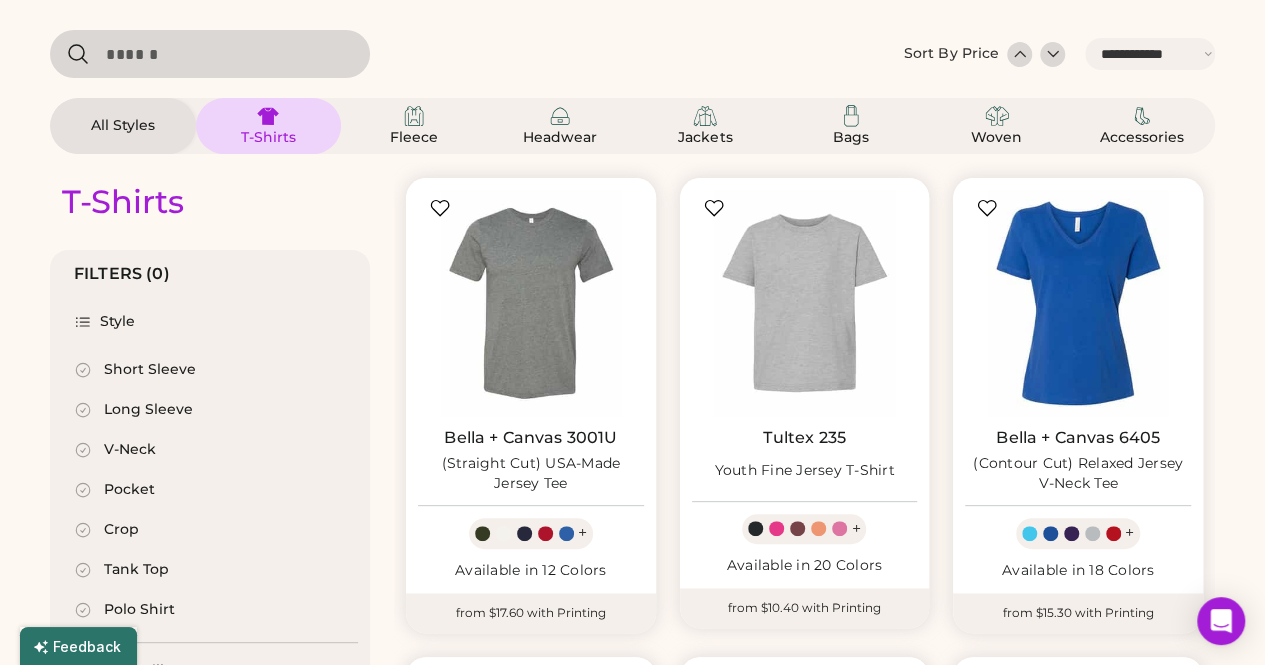 scroll, scrollTop: 100, scrollLeft: 0, axis: vertical 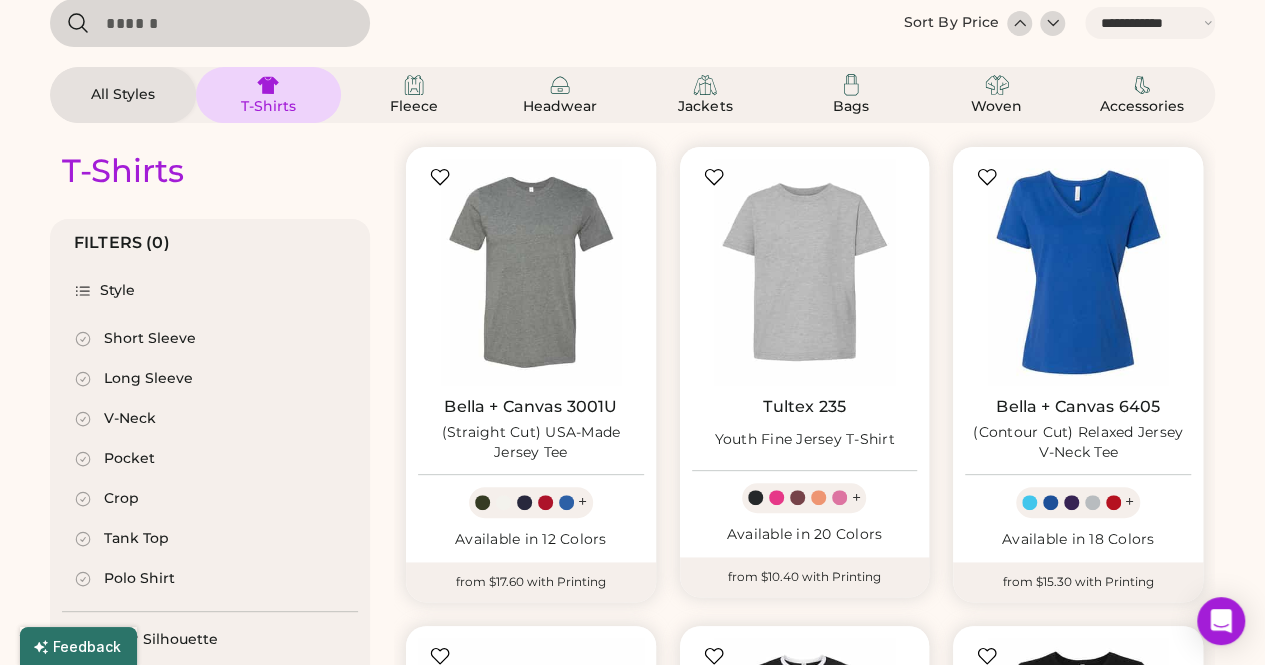 click on "Long Sleeve" at bounding box center [148, 379] 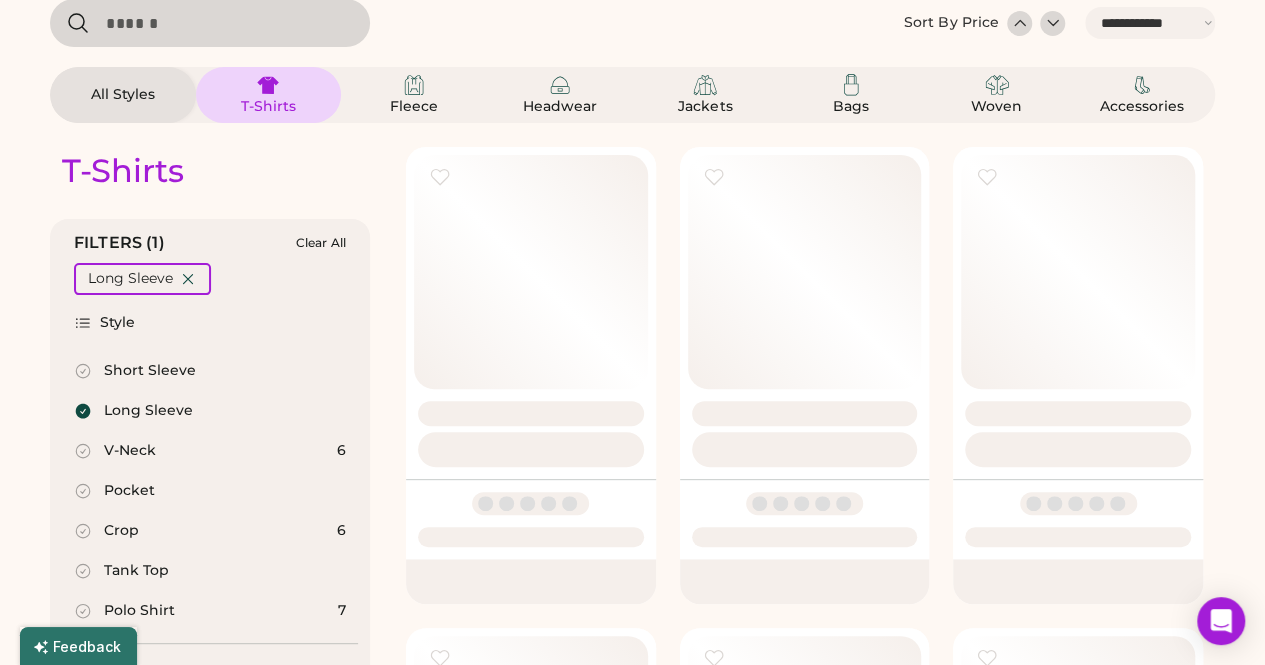 select on "*" 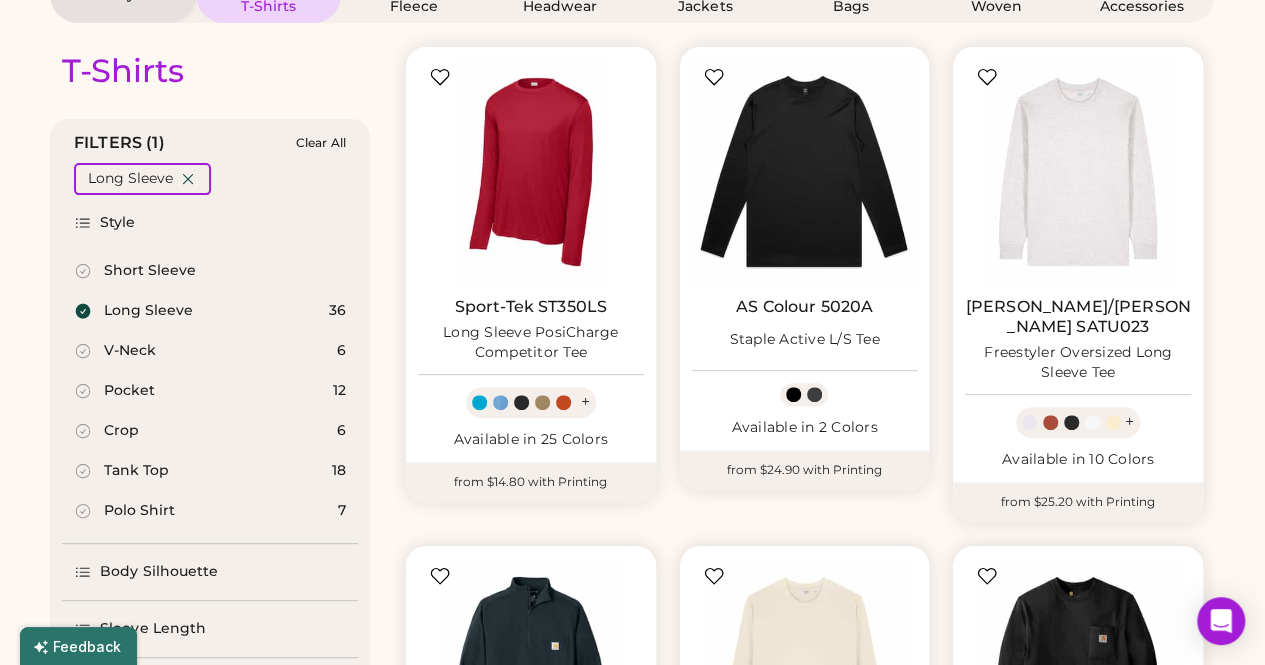 scroll, scrollTop: 100, scrollLeft: 0, axis: vertical 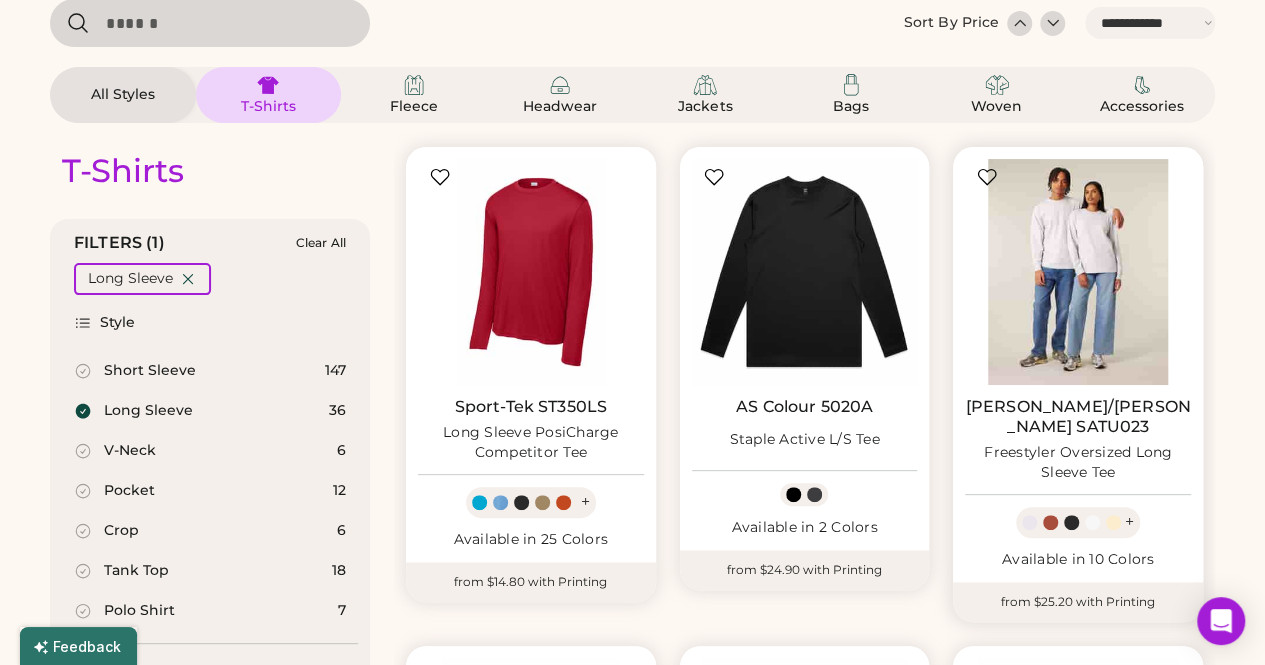 click at bounding box center (1078, 272) 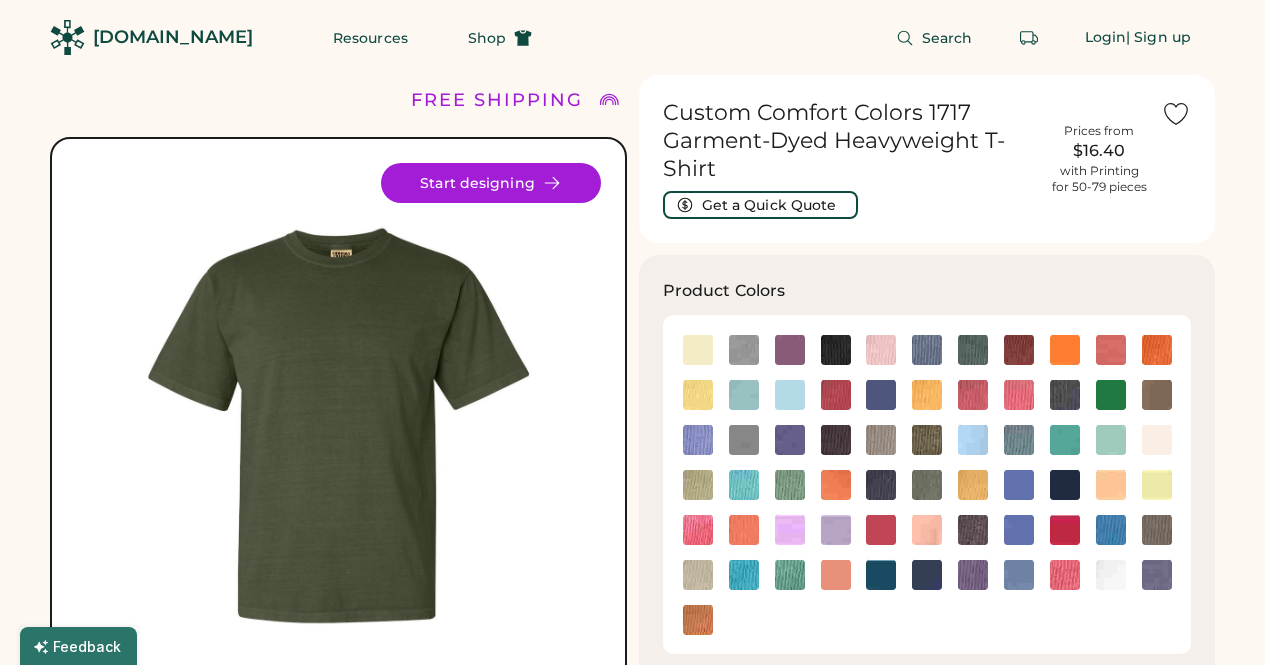 scroll, scrollTop: 0, scrollLeft: 0, axis: both 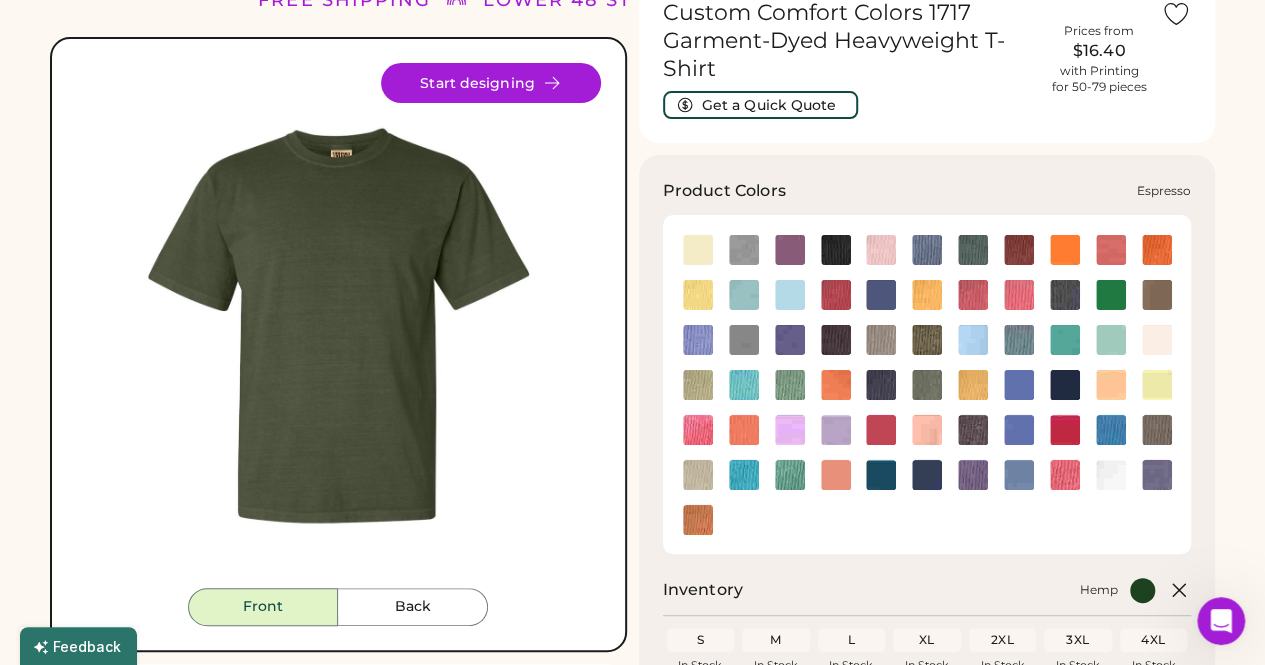 click 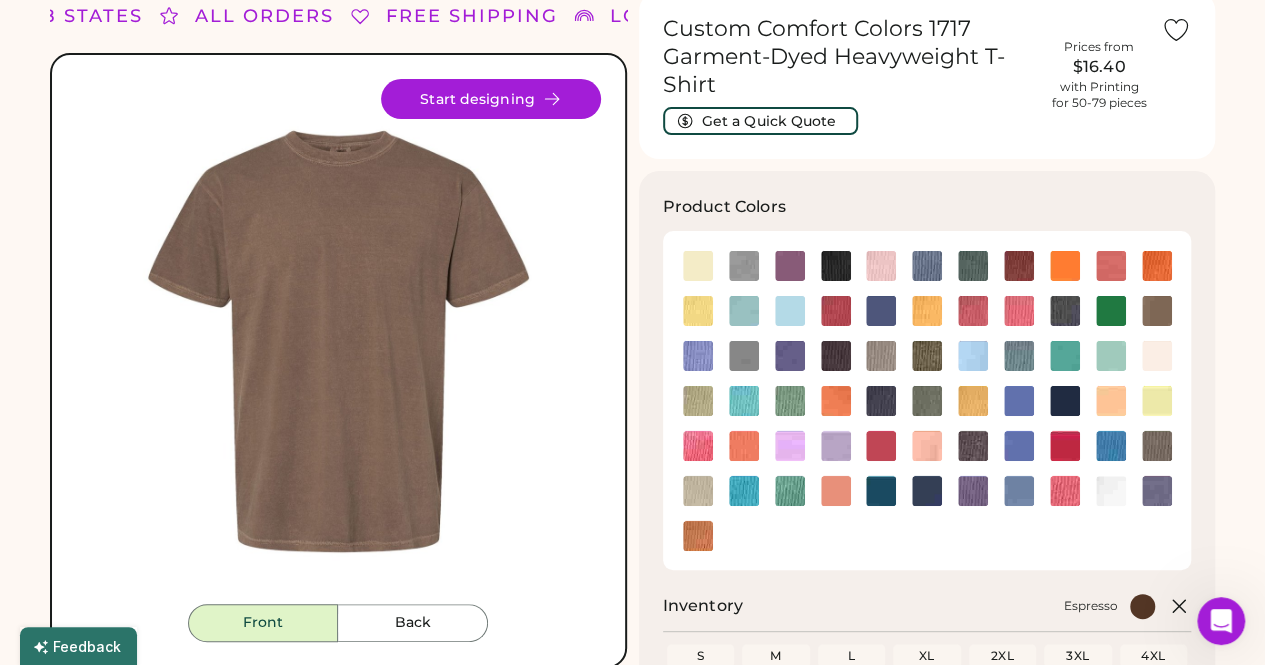 scroll, scrollTop: 200, scrollLeft: 0, axis: vertical 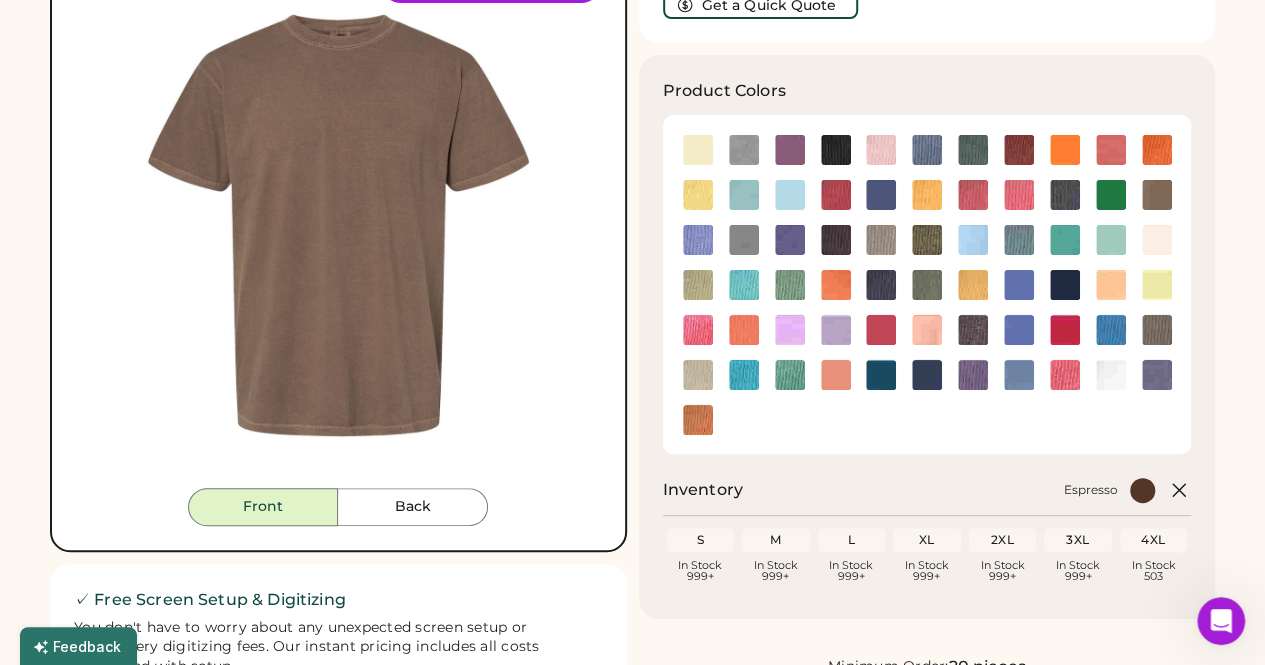 click at bounding box center [338, 225] 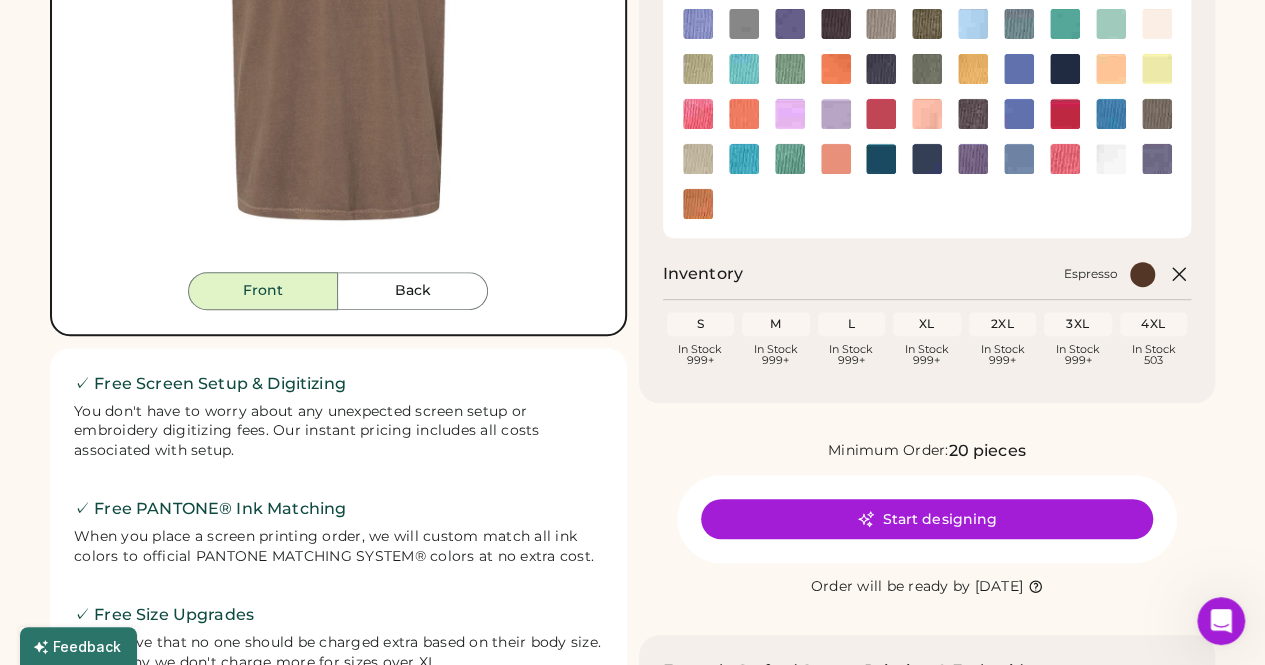 scroll, scrollTop: 400, scrollLeft: 0, axis: vertical 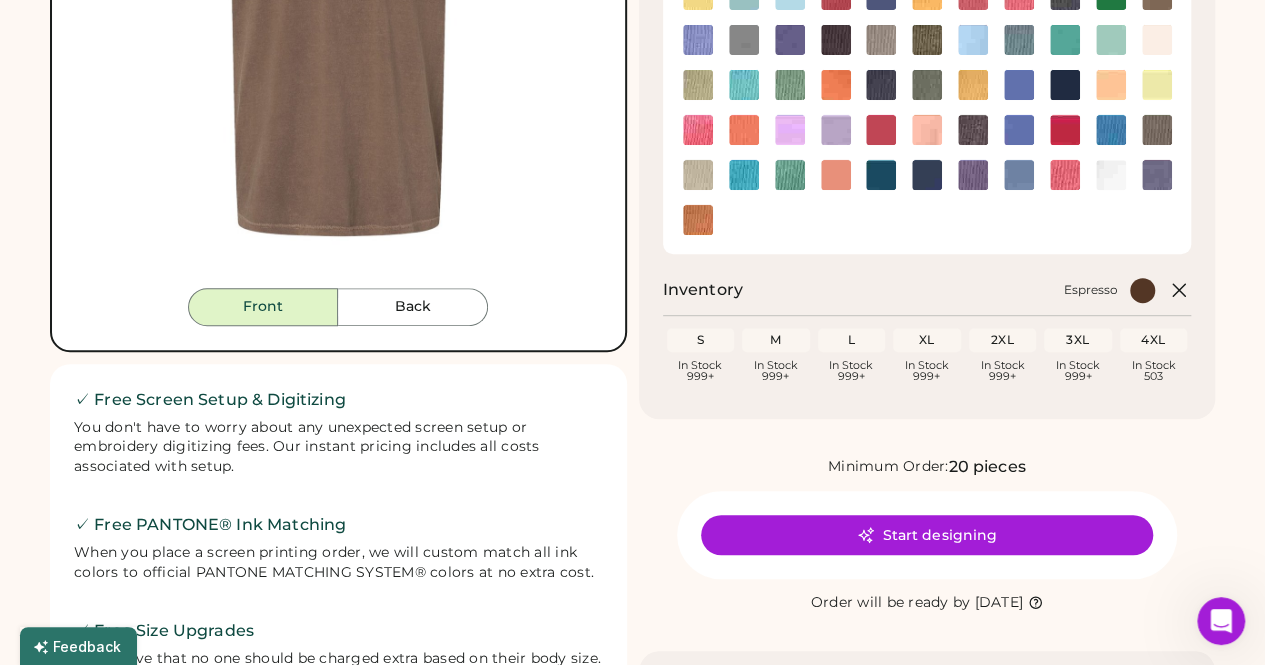 click on "M" at bounding box center [776, 340] 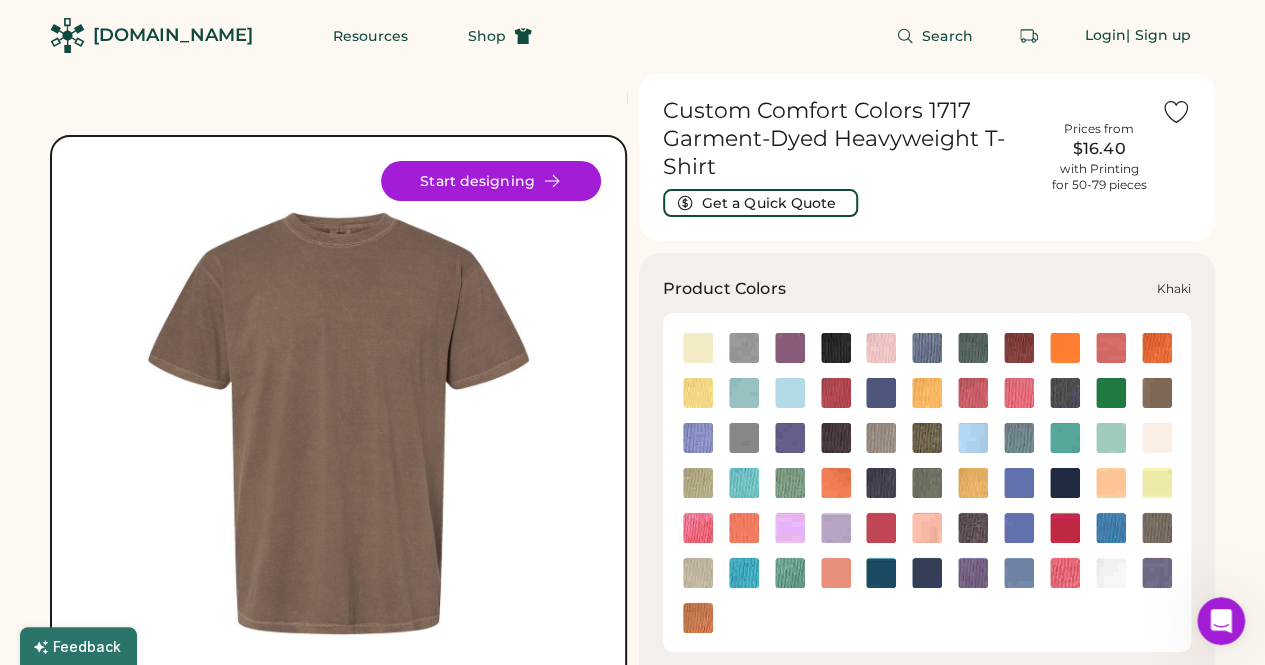 scroll, scrollTop: 0, scrollLeft: 0, axis: both 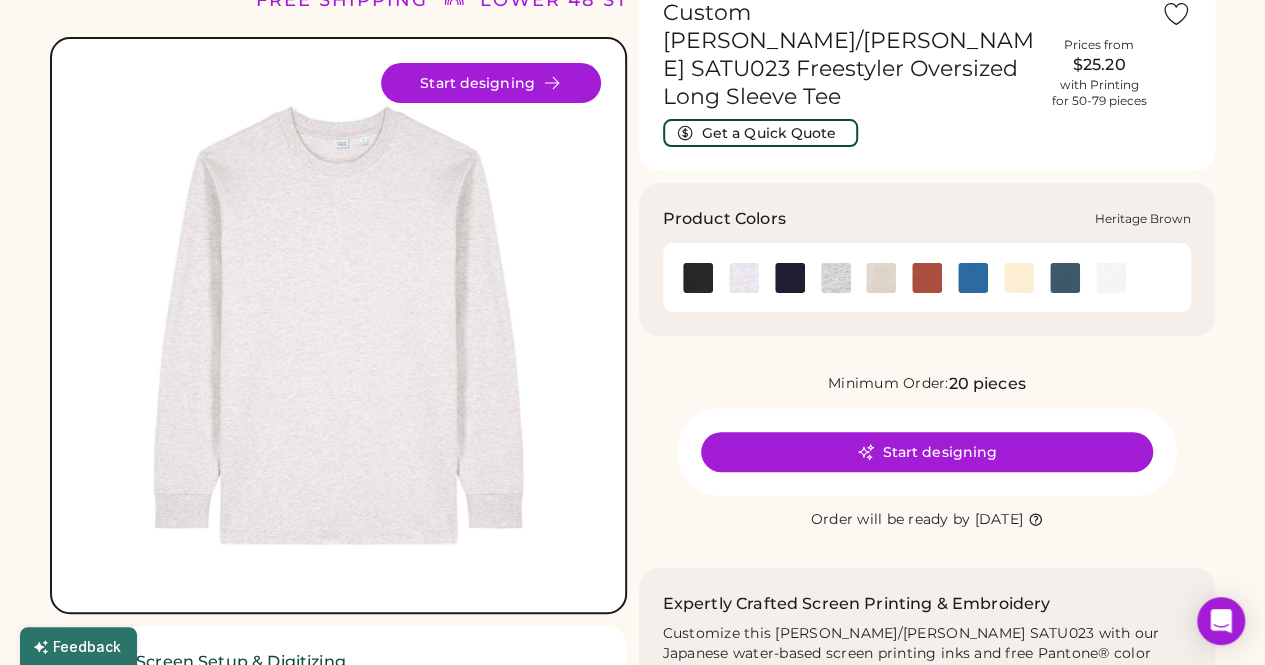 click 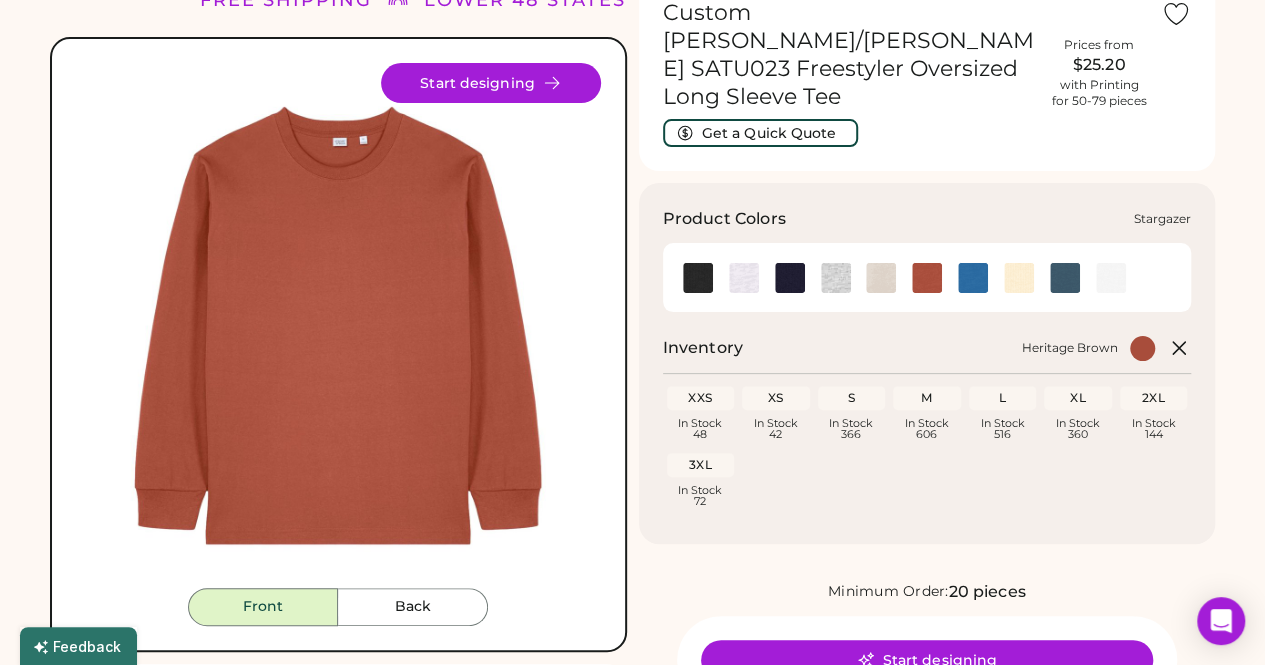 click 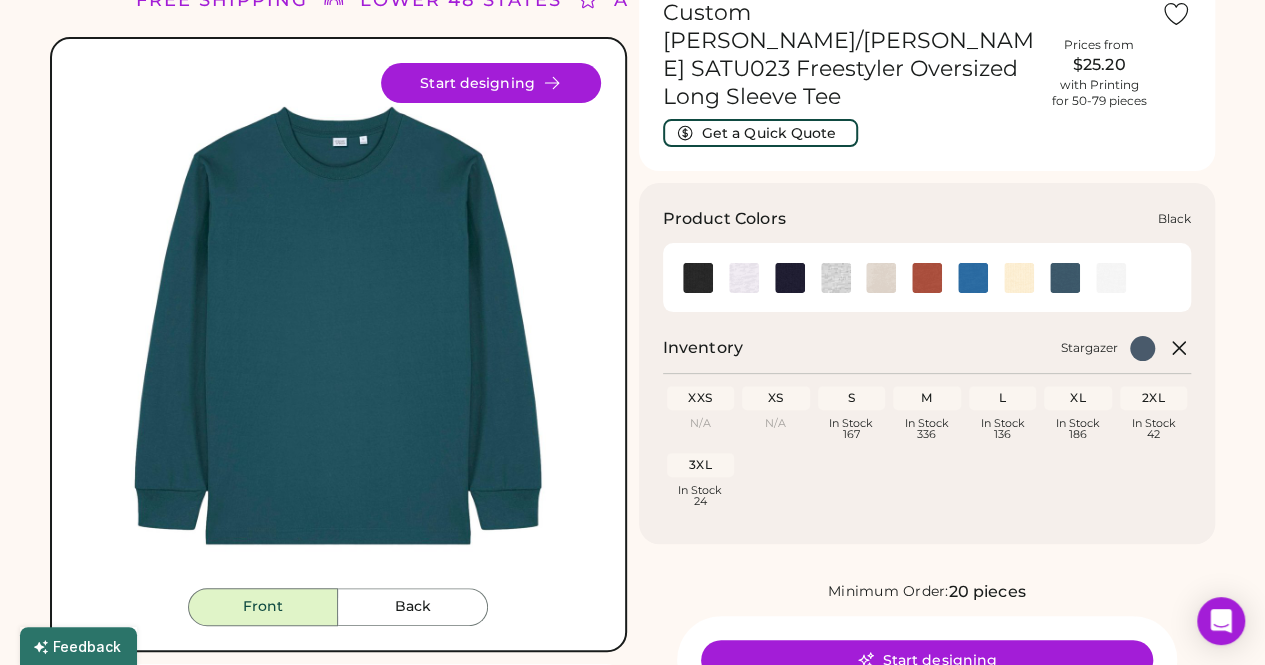 click 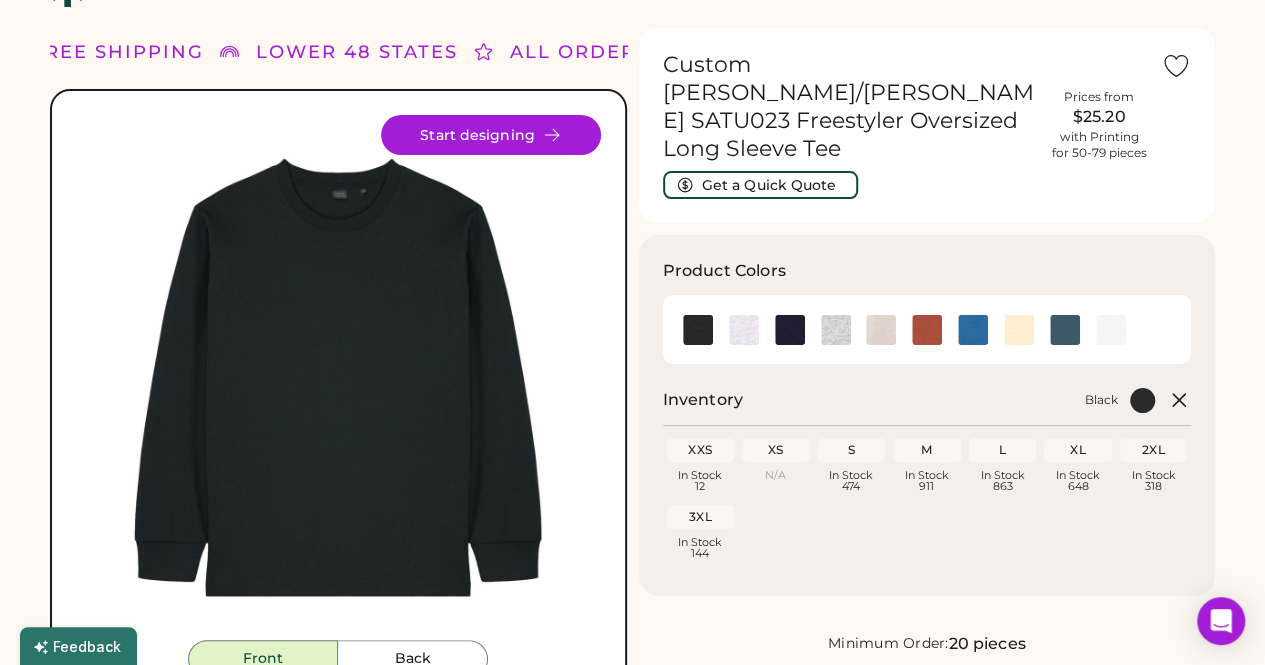 scroll, scrollTop: 0, scrollLeft: 0, axis: both 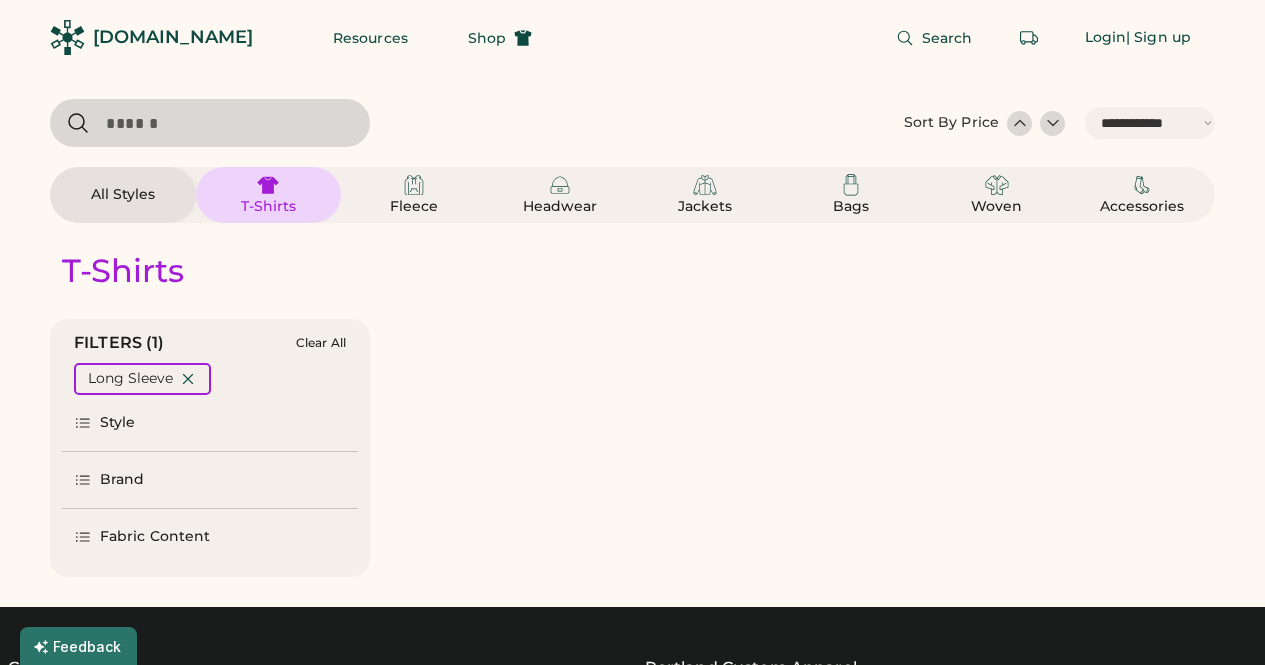 select on "*****" 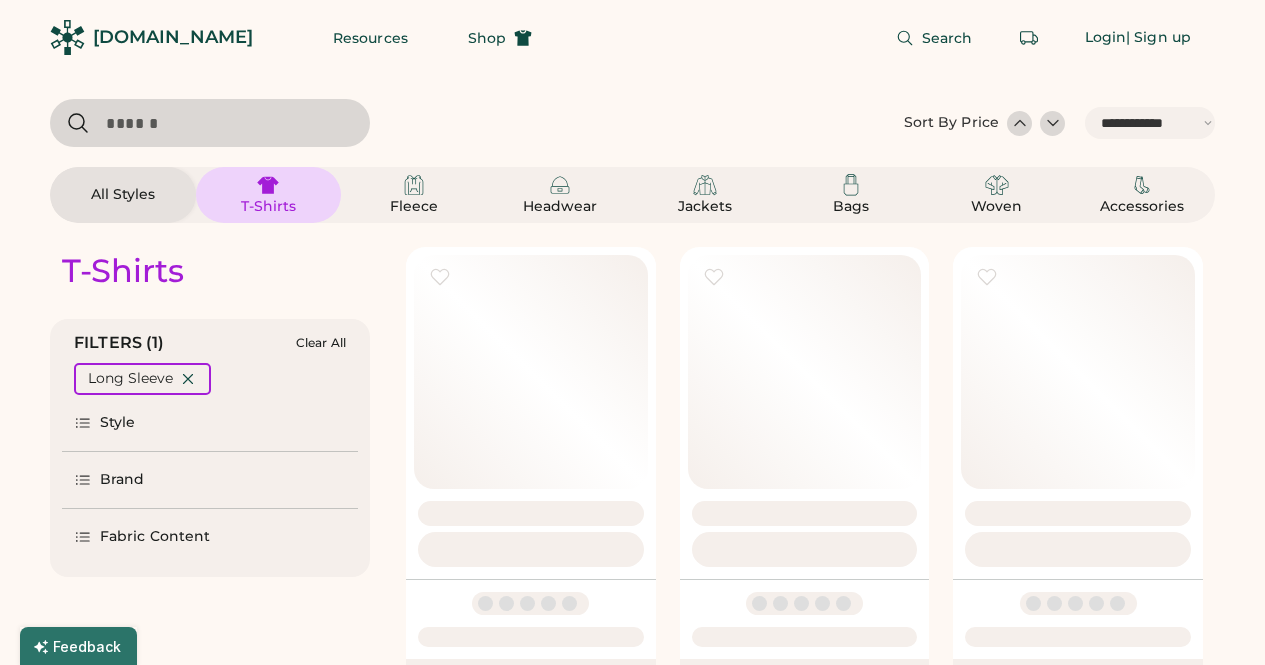 scroll, scrollTop: 100, scrollLeft: 0, axis: vertical 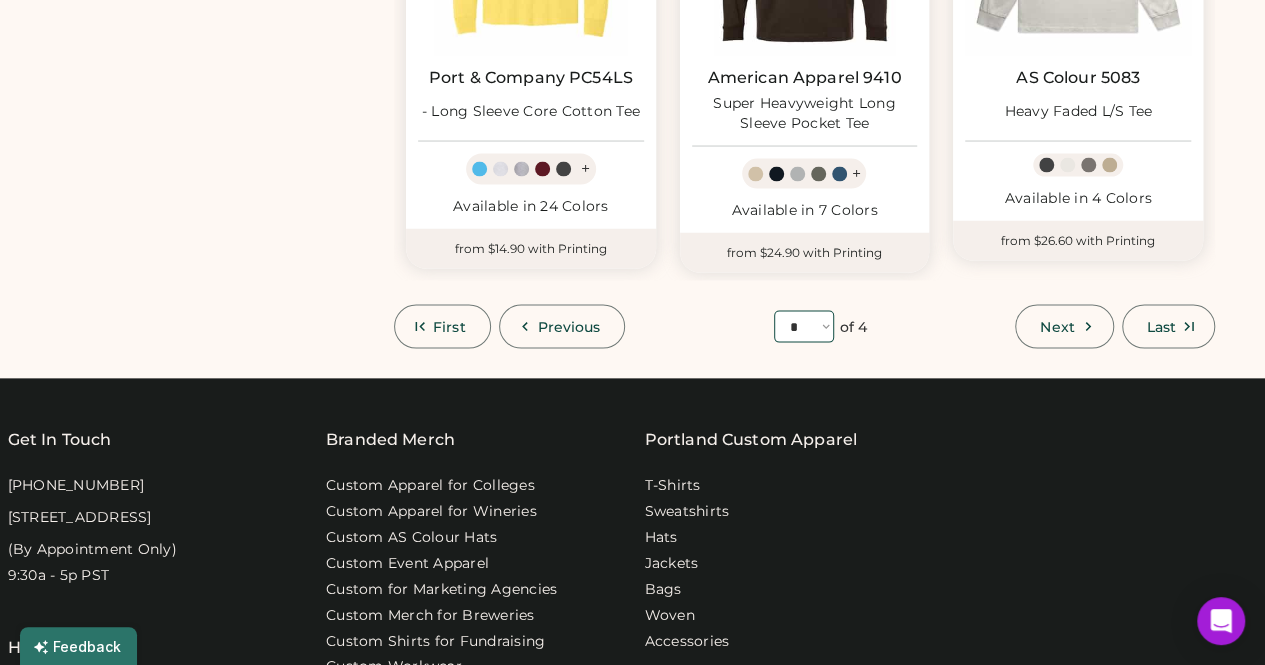 click on "**** * * * *" at bounding box center [804, 327] 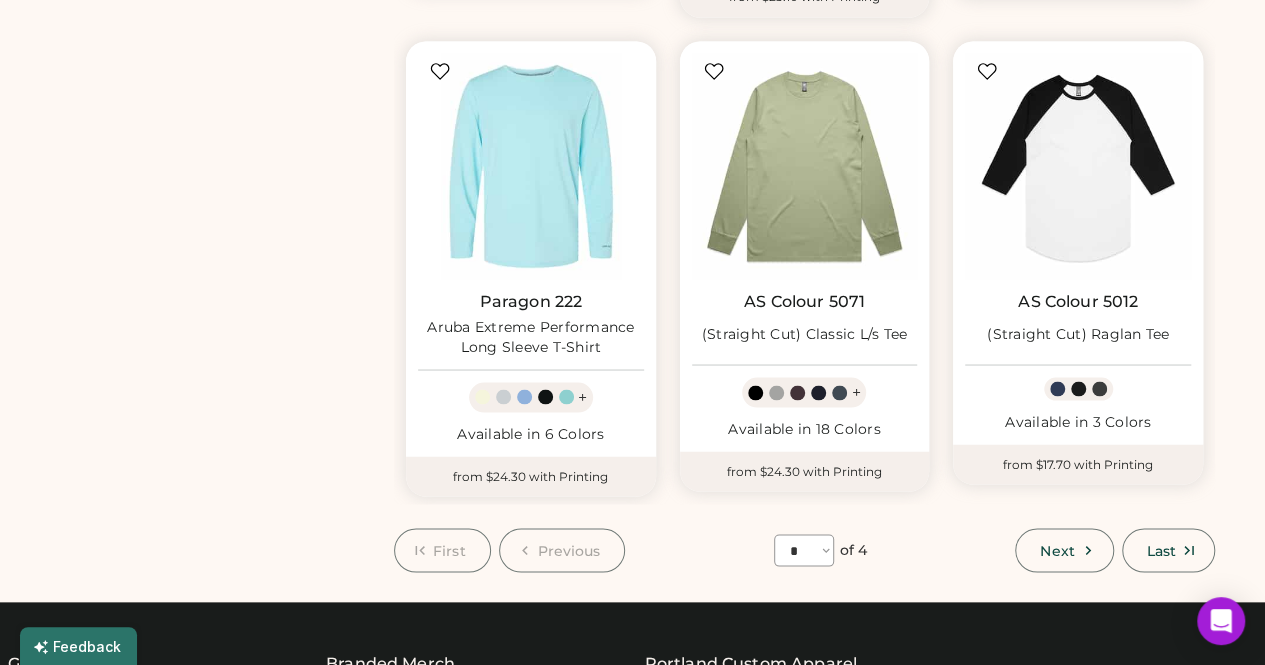 scroll, scrollTop: 1700, scrollLeft: 0, axis: vertical 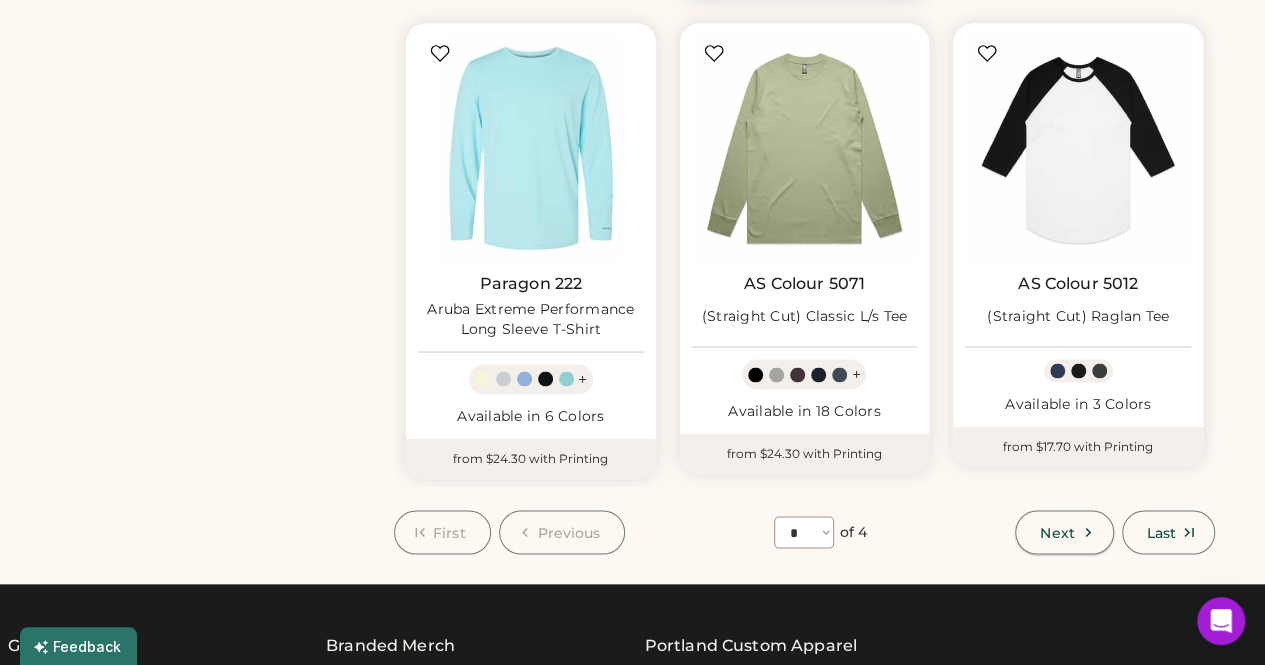 click on "Next" at bounding box center [1057, 532] 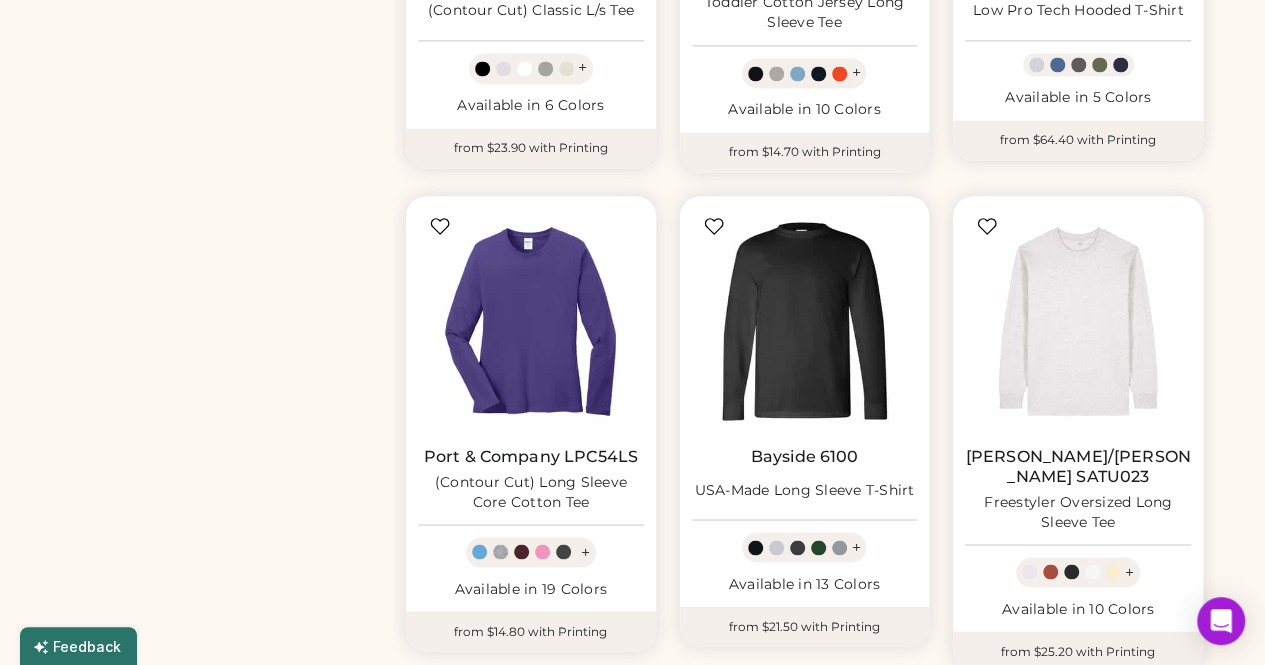scroll, scrollTop: 1587, scrollLeft: 0, axis: vertical 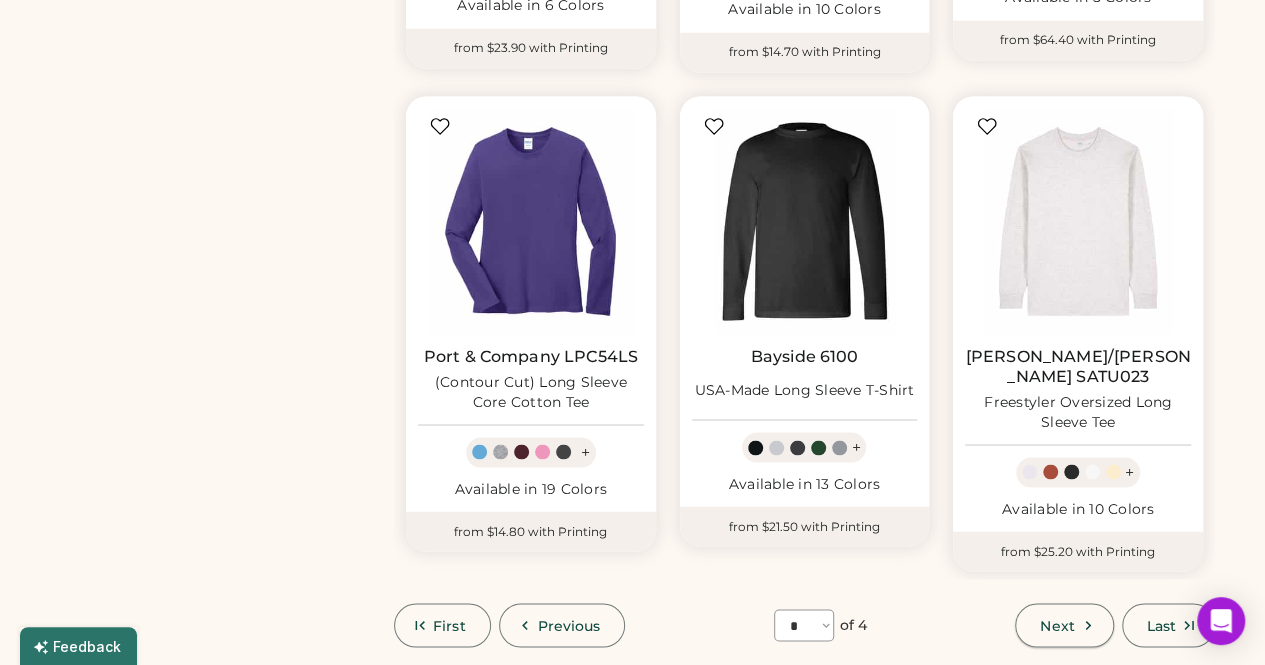 click on "Next" at bounding box center (1057, 625) 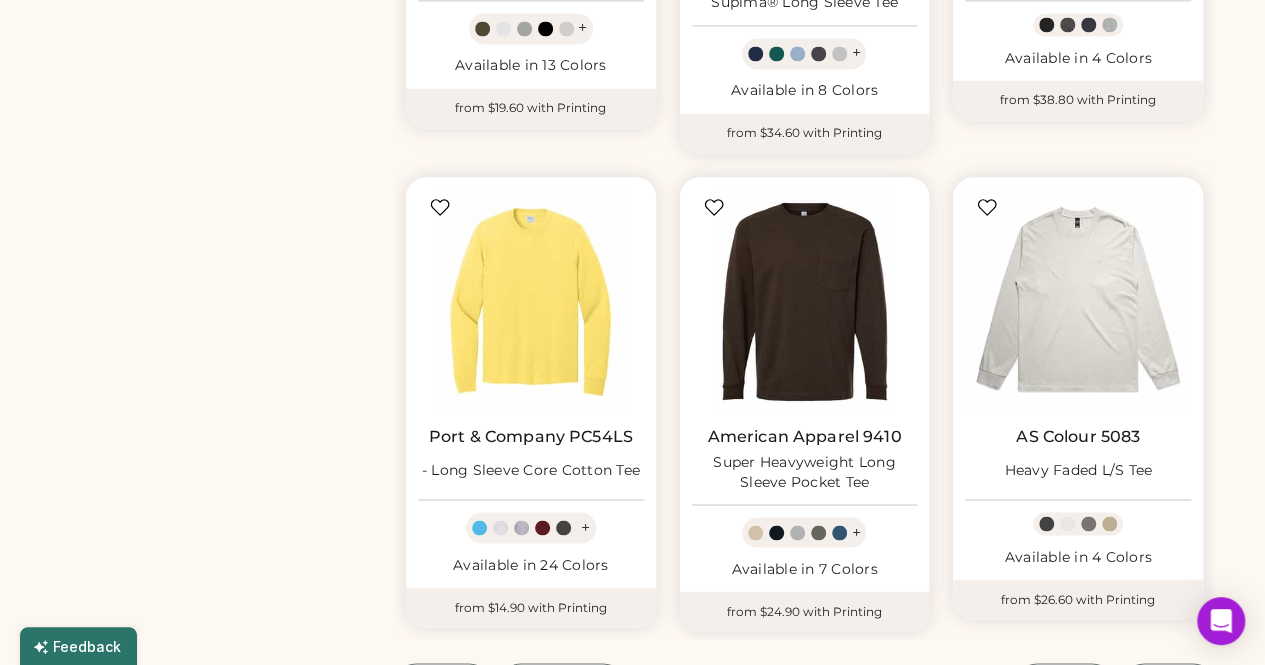 scroll, scrollTop: 1587, scrollLeft: 0, axis: vertical 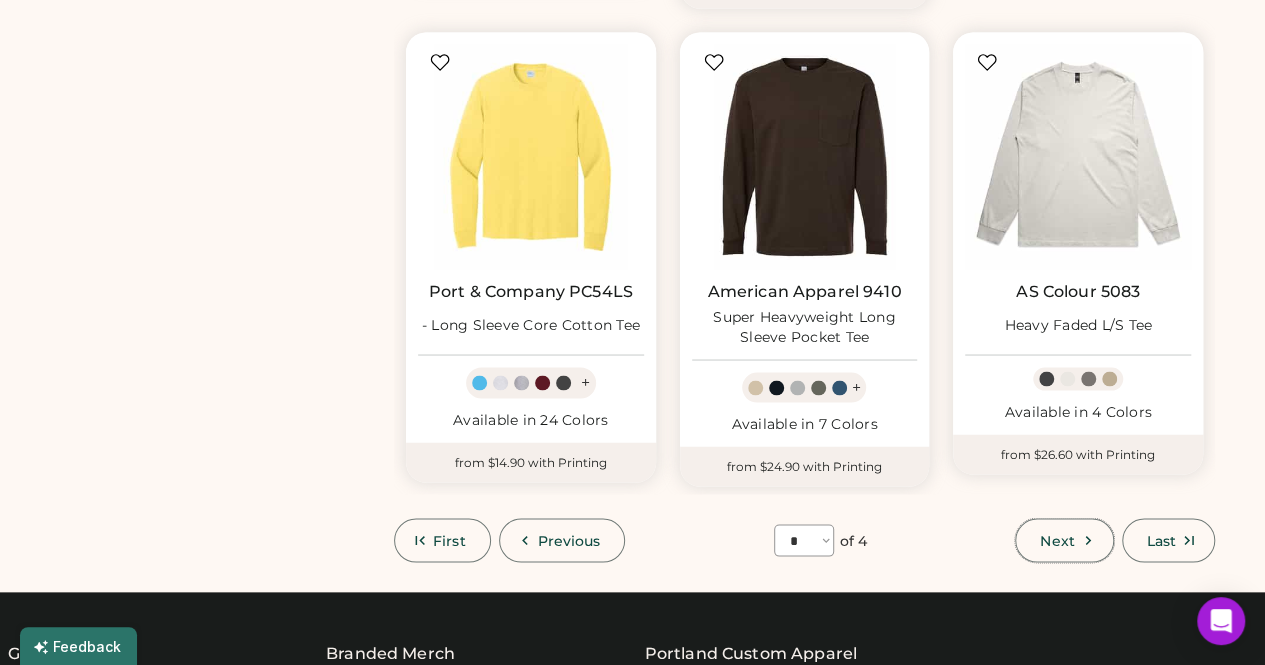 click on "Next" at bounding box center [1057, 540] 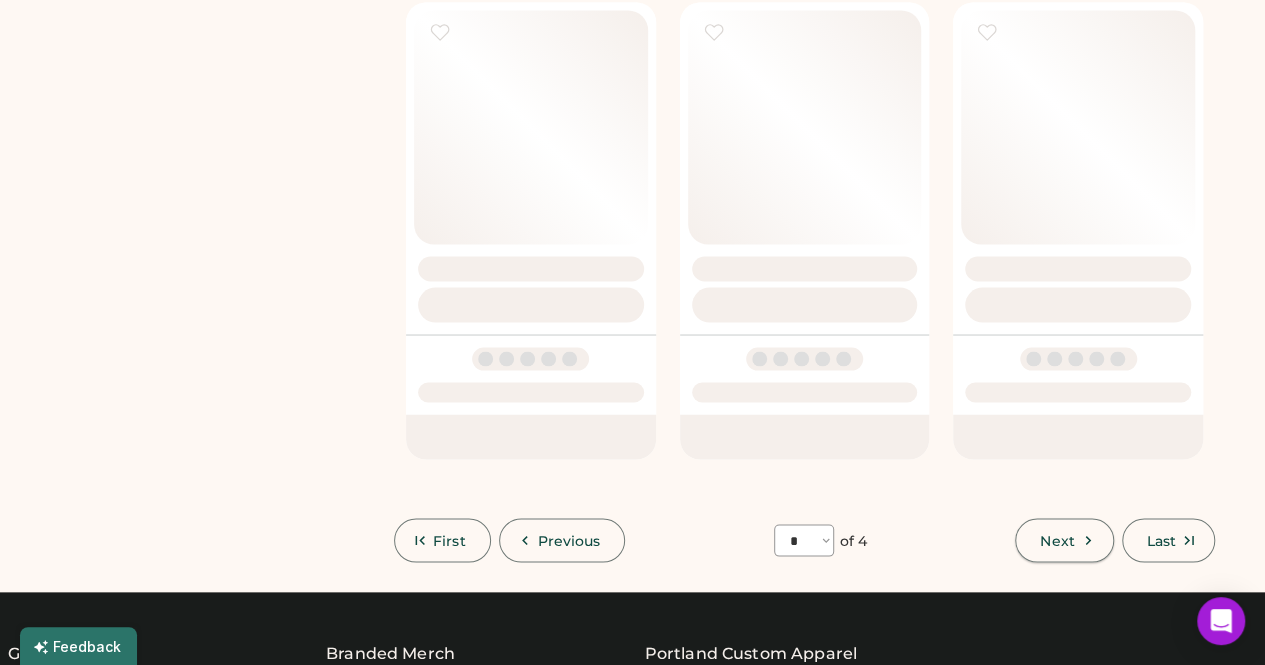 select on "*" 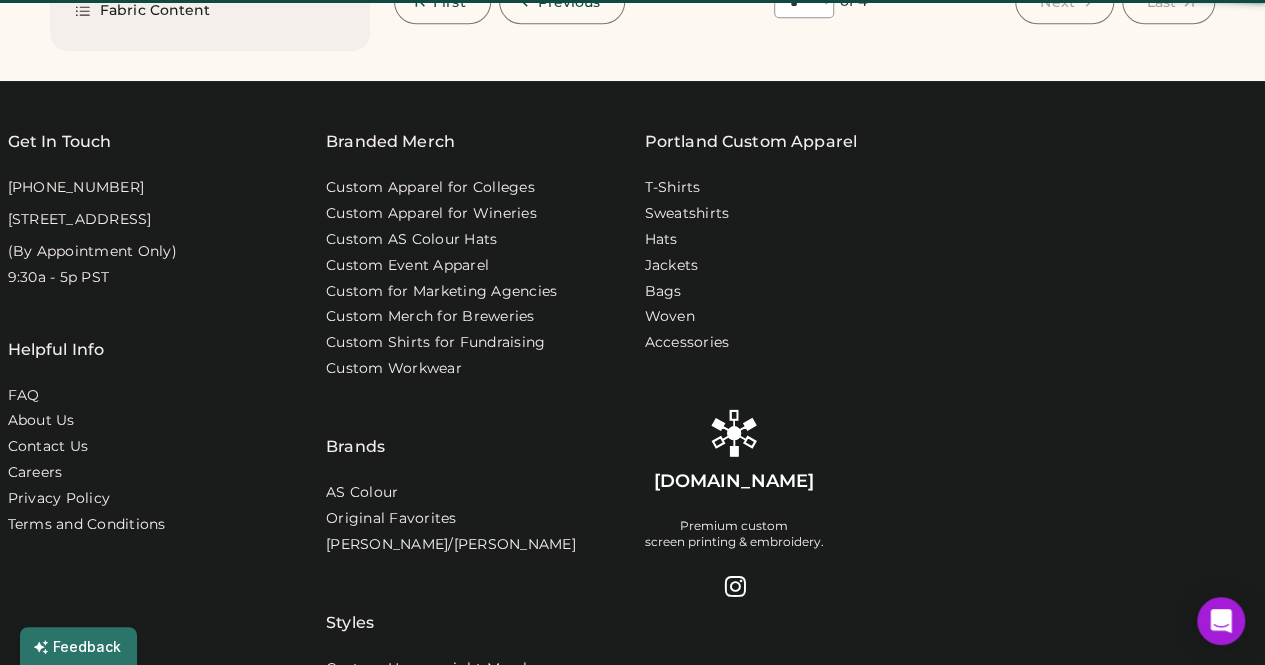 scroll, scrollTop: 87, scrollLeft: 0, axis: vertical 